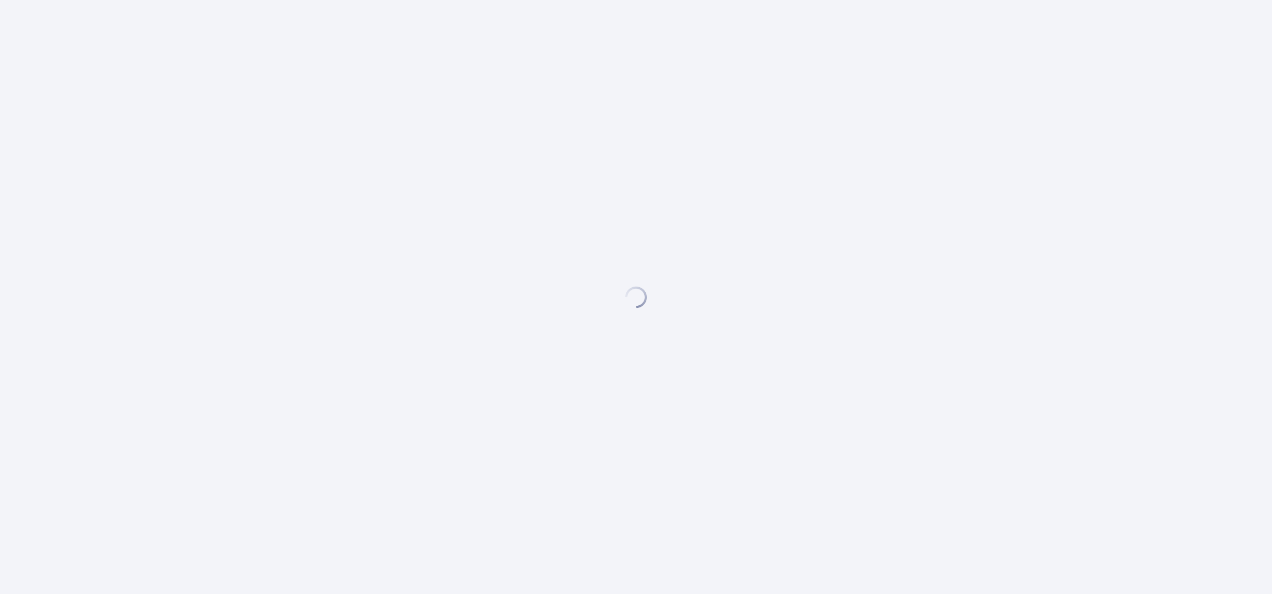 scroll, scrollTop: 0, scrollLeft: 0, axis: both 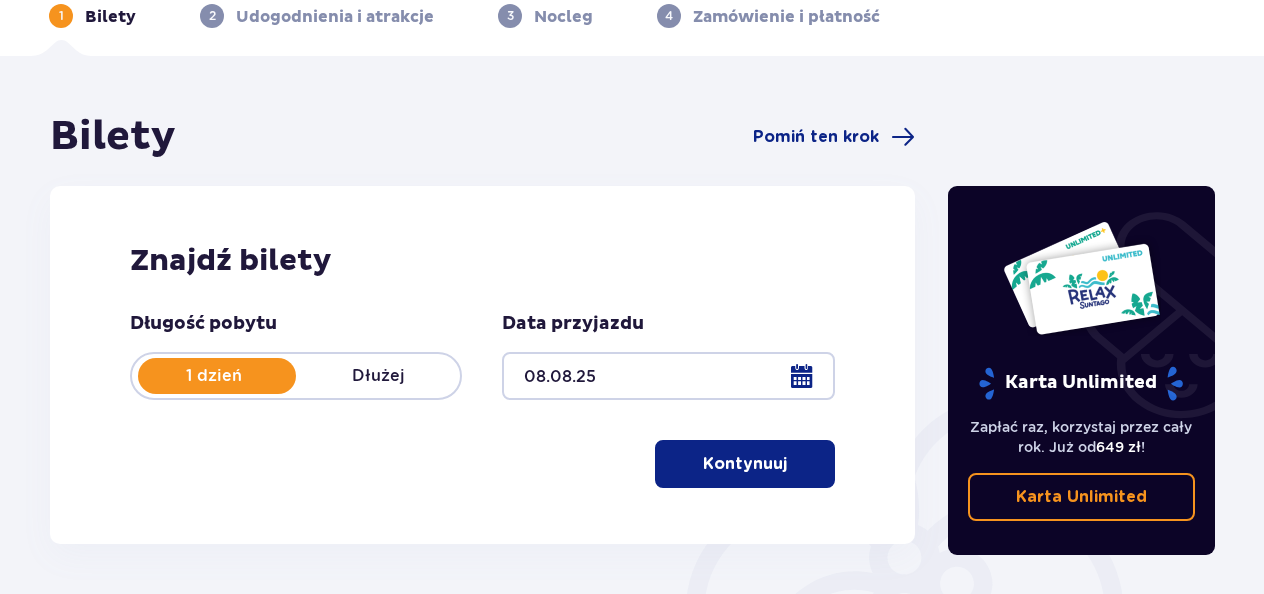 click on "Kontynuuj" at bounding box center (745, 464) 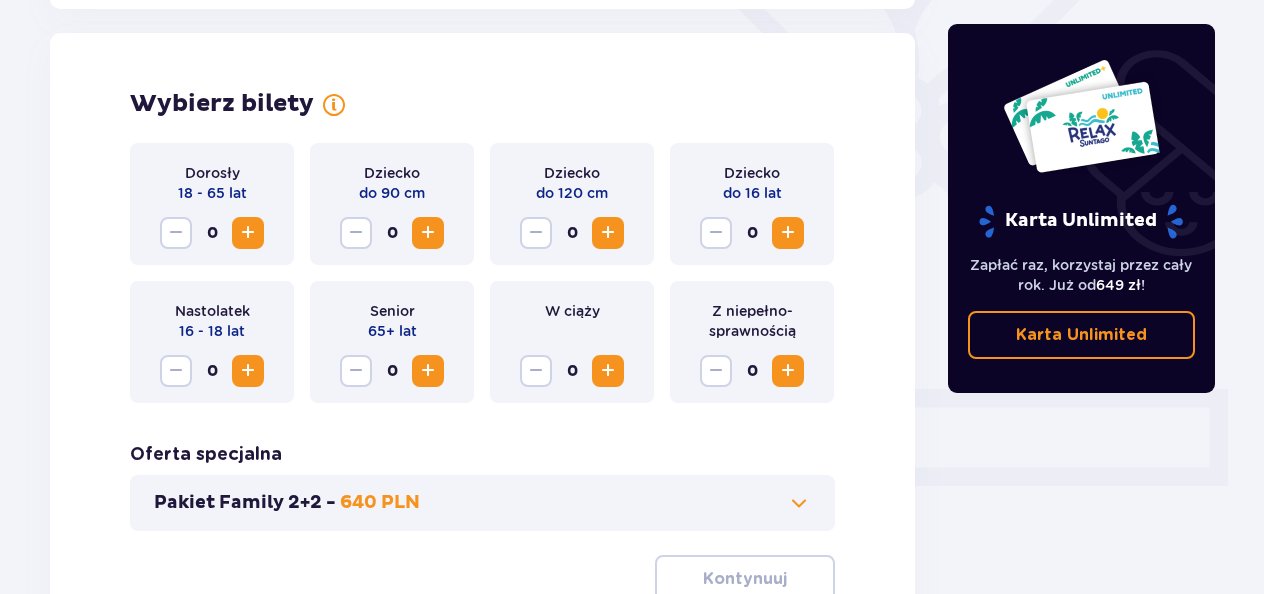 scroll, scrollTop: 556, scrollLeft: 0, axis: vertical 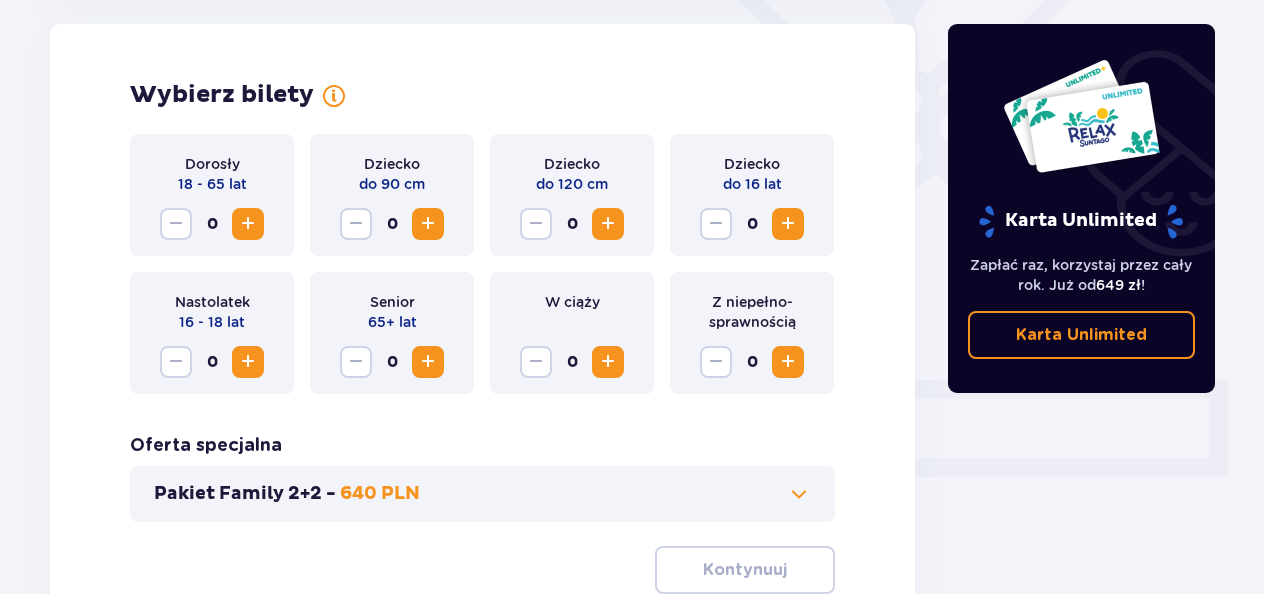 click at bounding box center (248, 224) 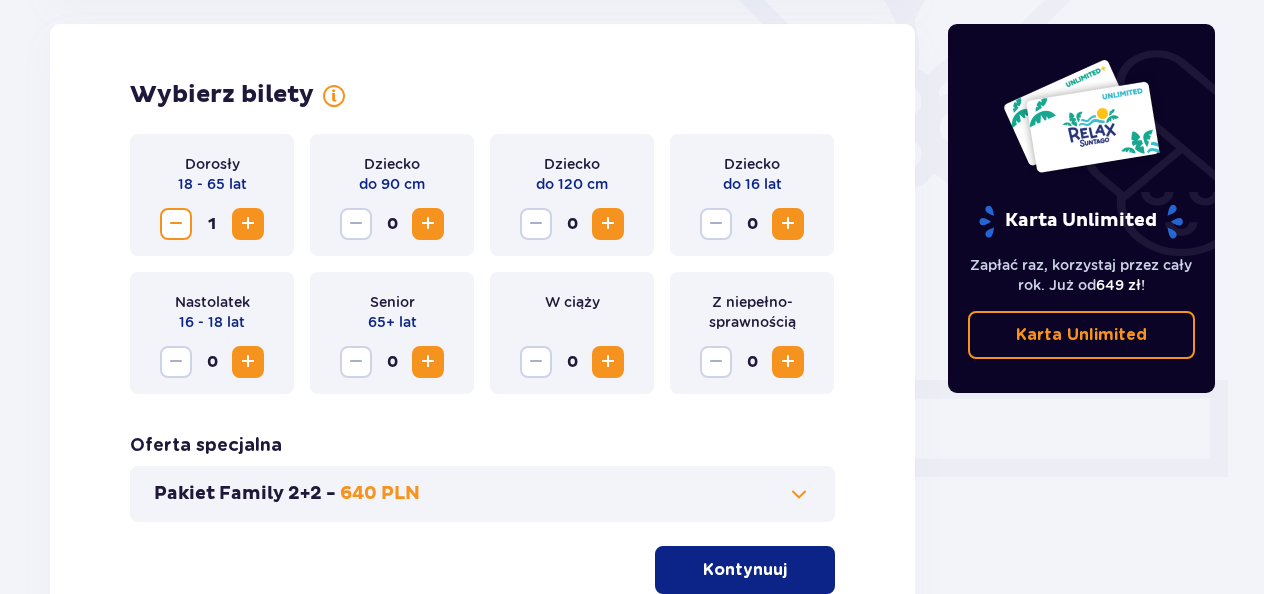click at bounding box center (248, 224) 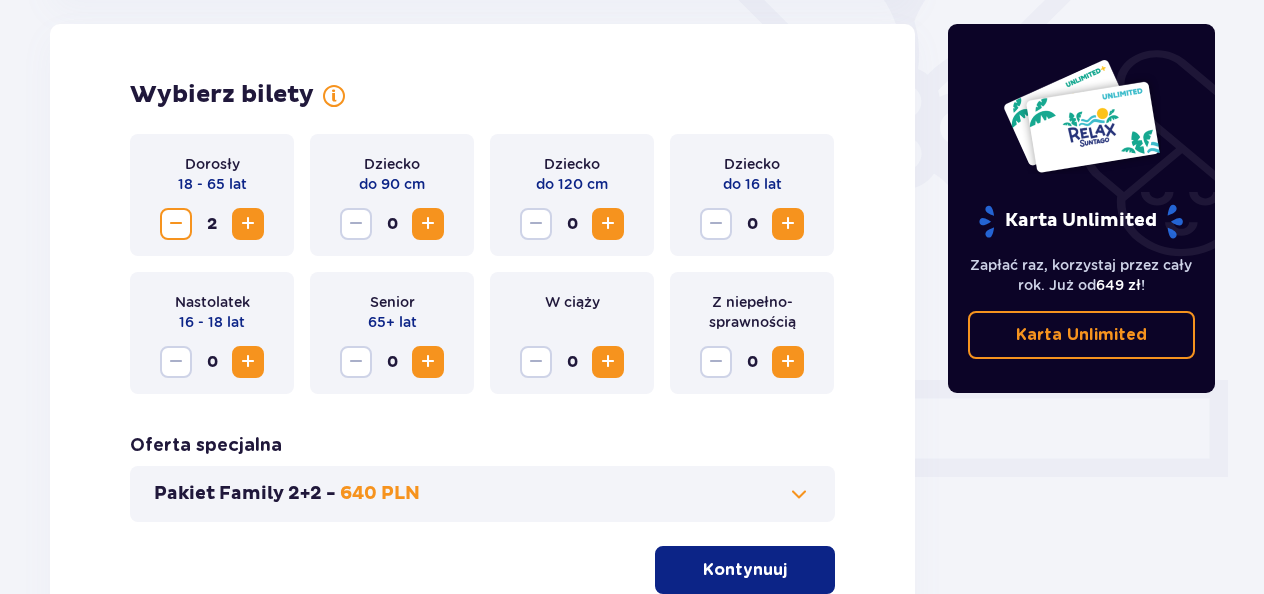 click on "Kontynuuj" at bounding box center (745, 570) 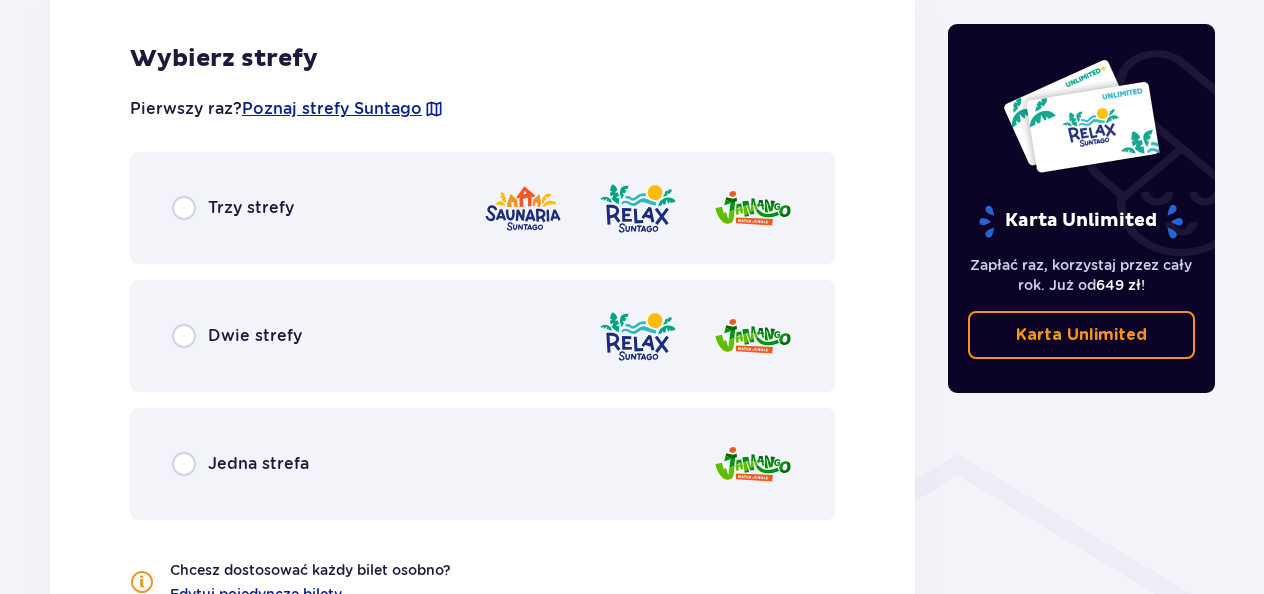 scroll, scrollTop: 1210, scrollLeft: 0, axis: vertical 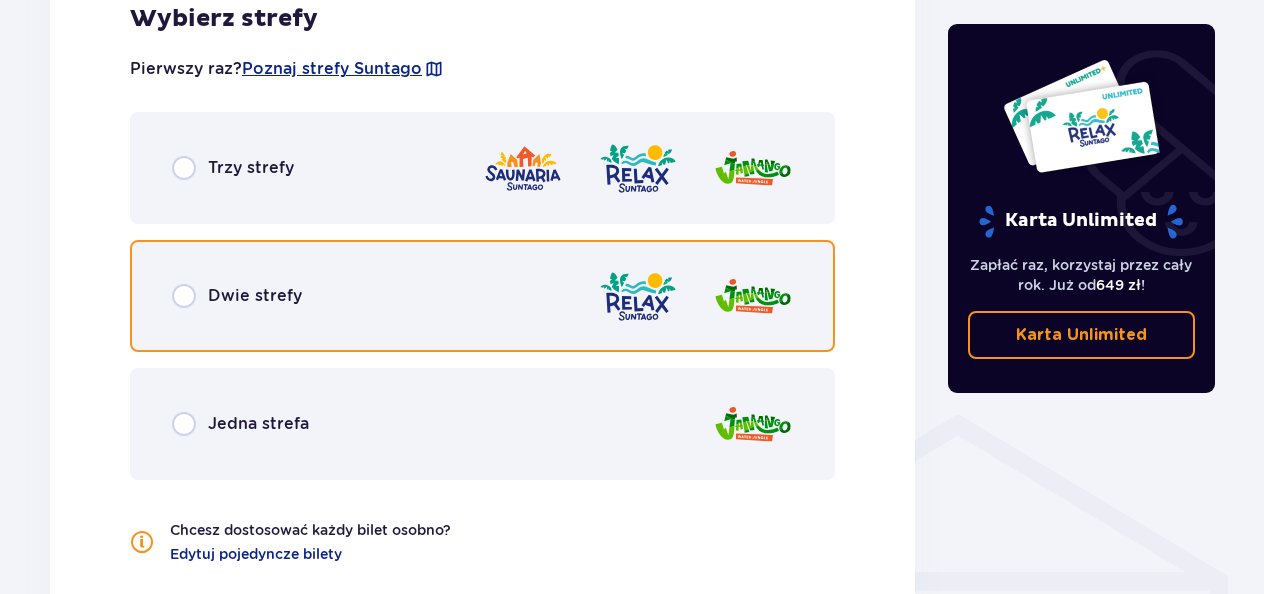 click at bounding box center [184, 296] 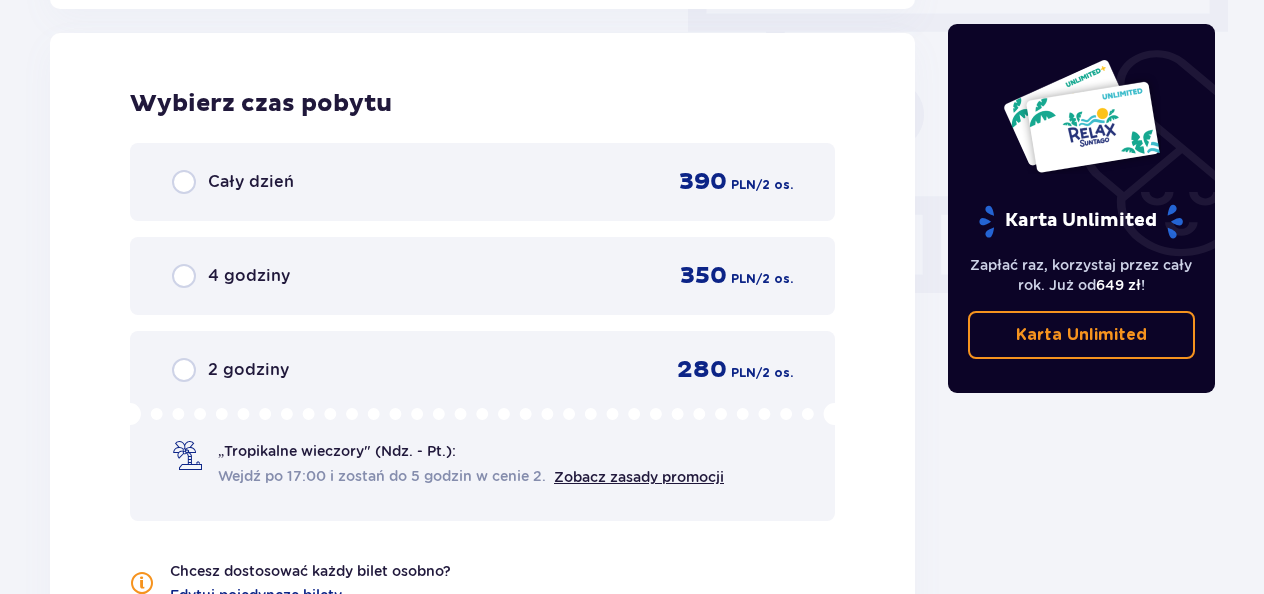 scroll, scrollTop: 1780, scrollLeft: 0, axis: vertical 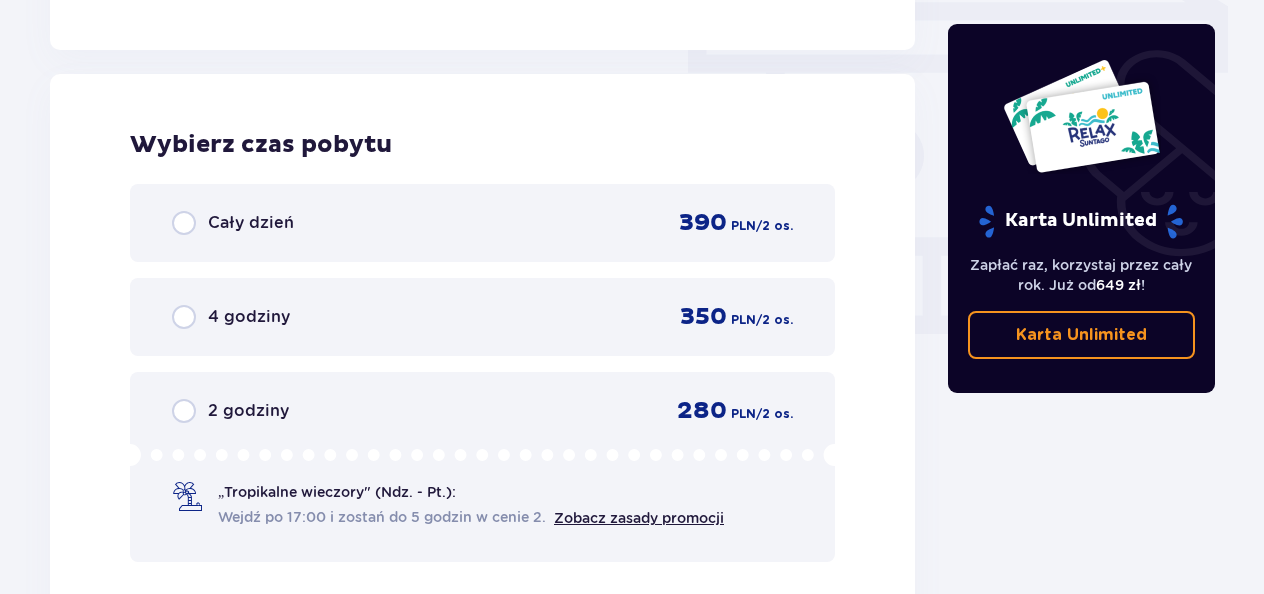 drag, startPoint x: 161, startPoint y: 211, endPoint x: 200, endPoint y: 236, distance: 46.32494 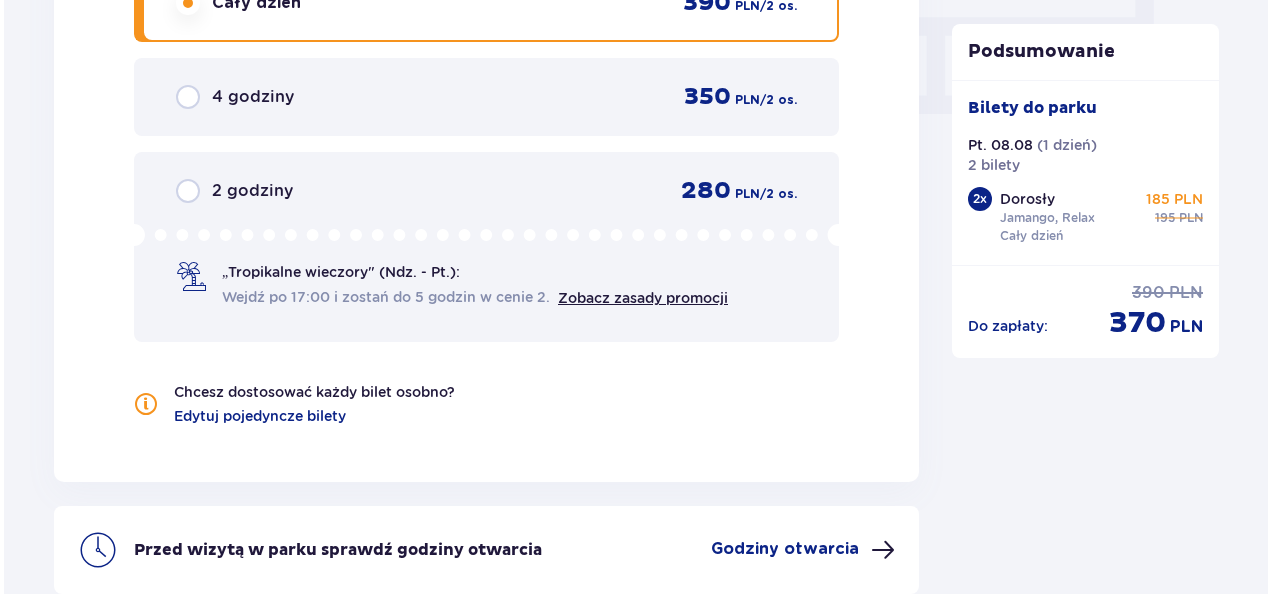 scroll, scrollTop: 2192, scrollLeft: 0, axis: vertical 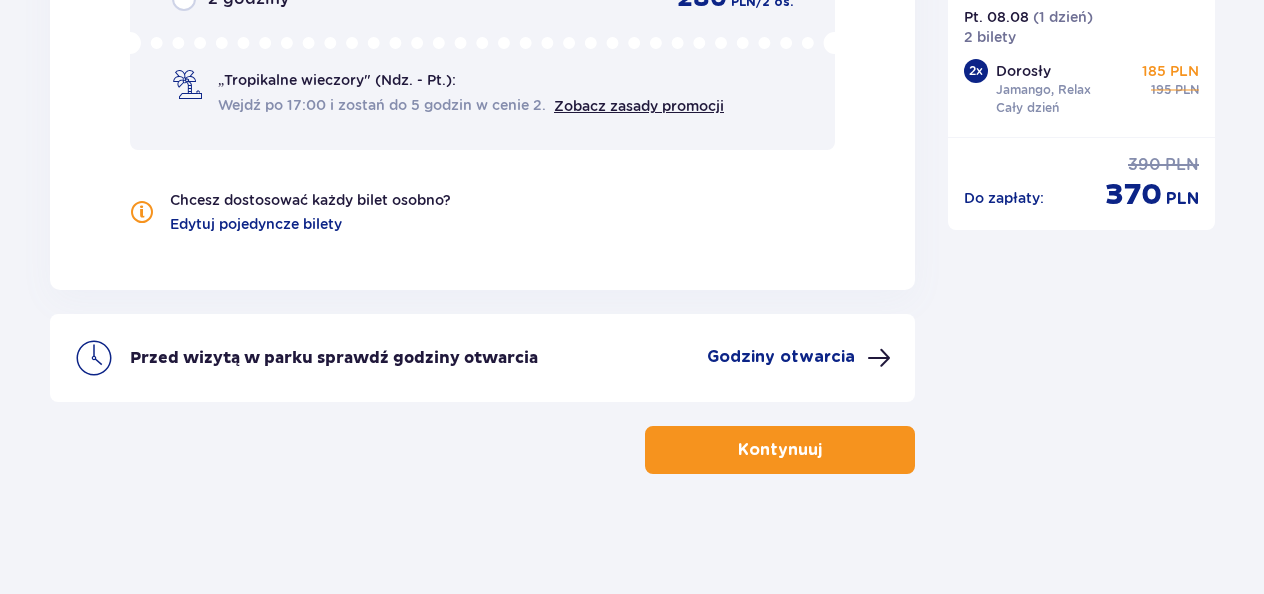 click on "Godziny otwarcia" at bounding box center (781, 357) 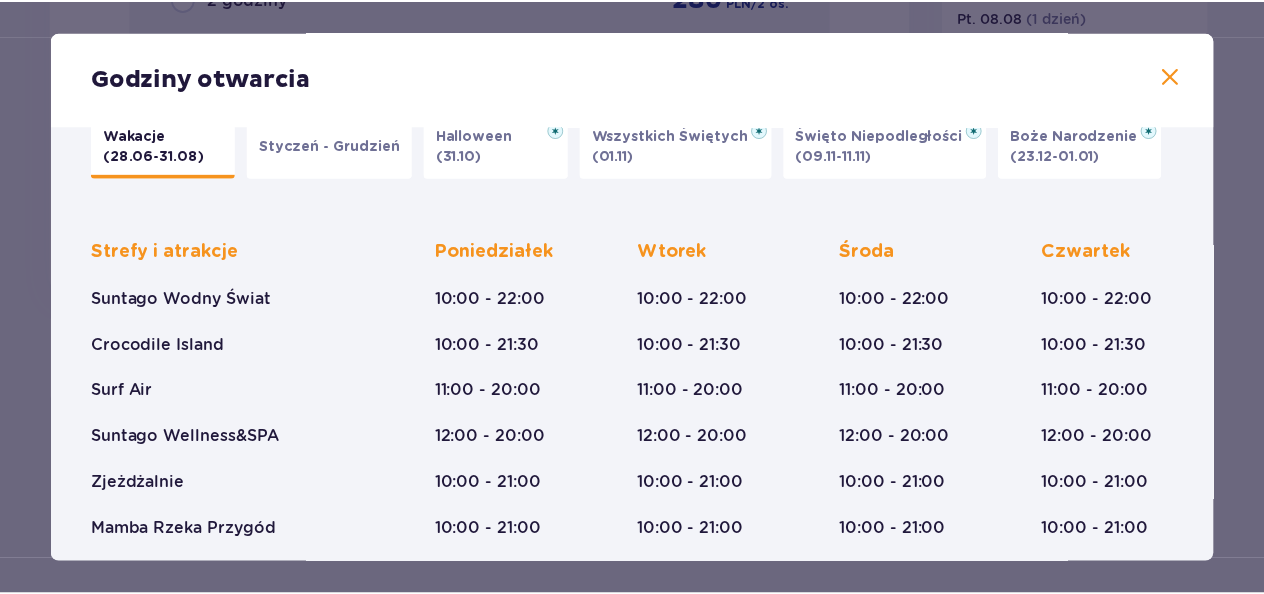 scroll, scrollTop: 0, scrollLeft: 0, axis: both 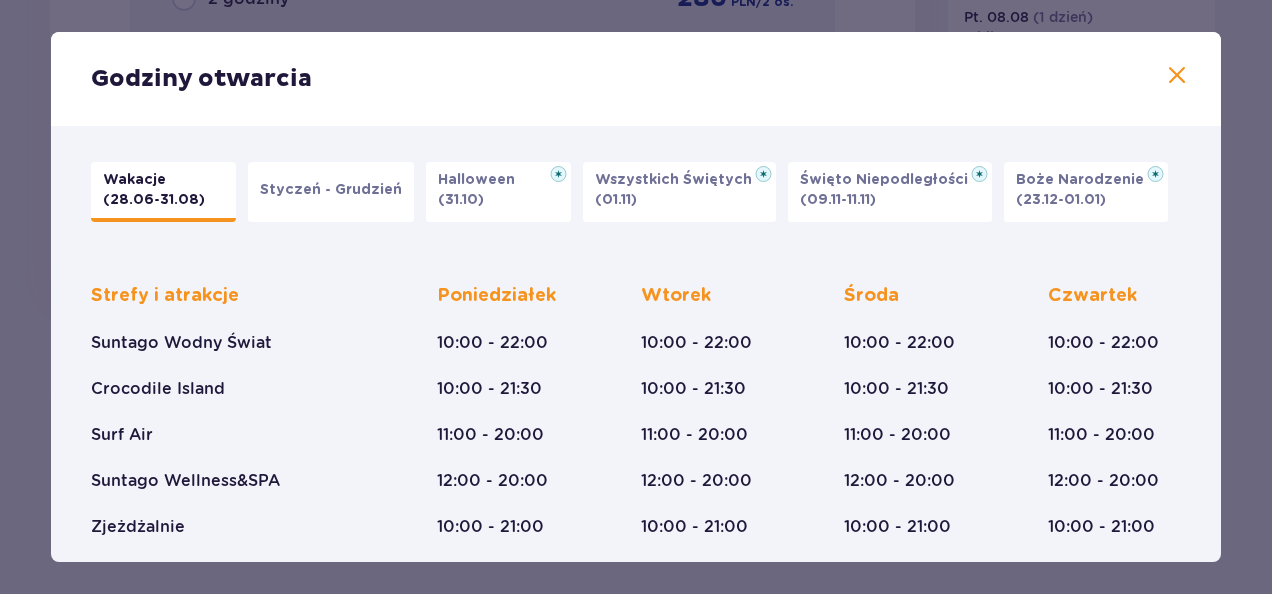 click at bounding box center (1177, 76) 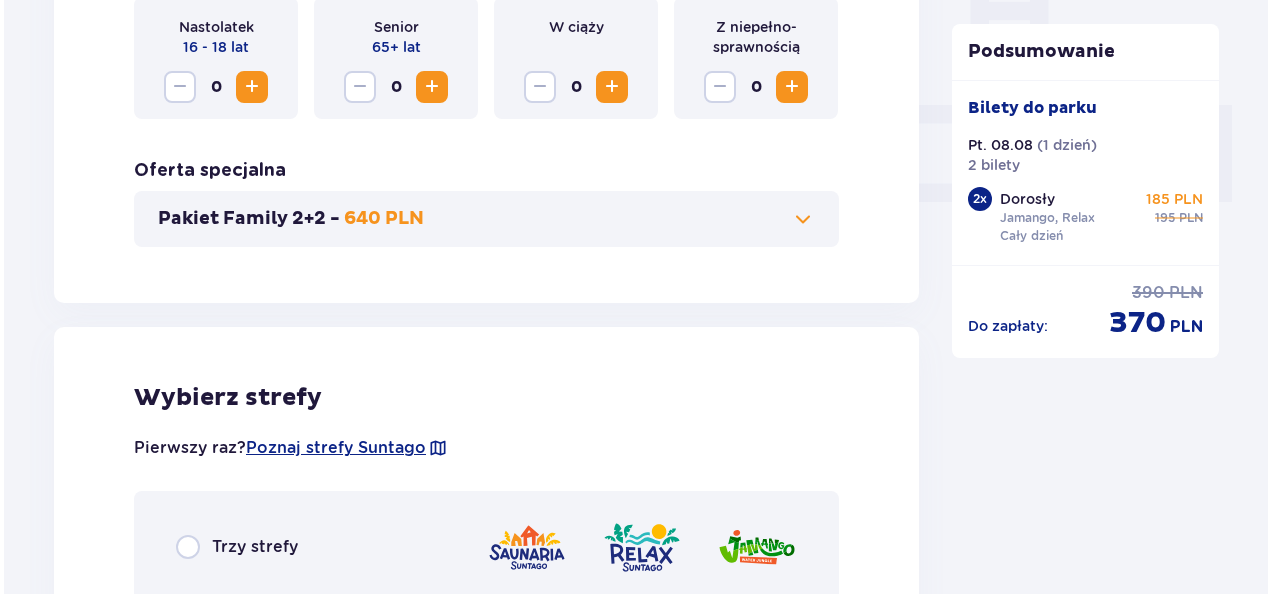 scroll, scrollTop: 792, scrollLeft: 0, axis: vertical 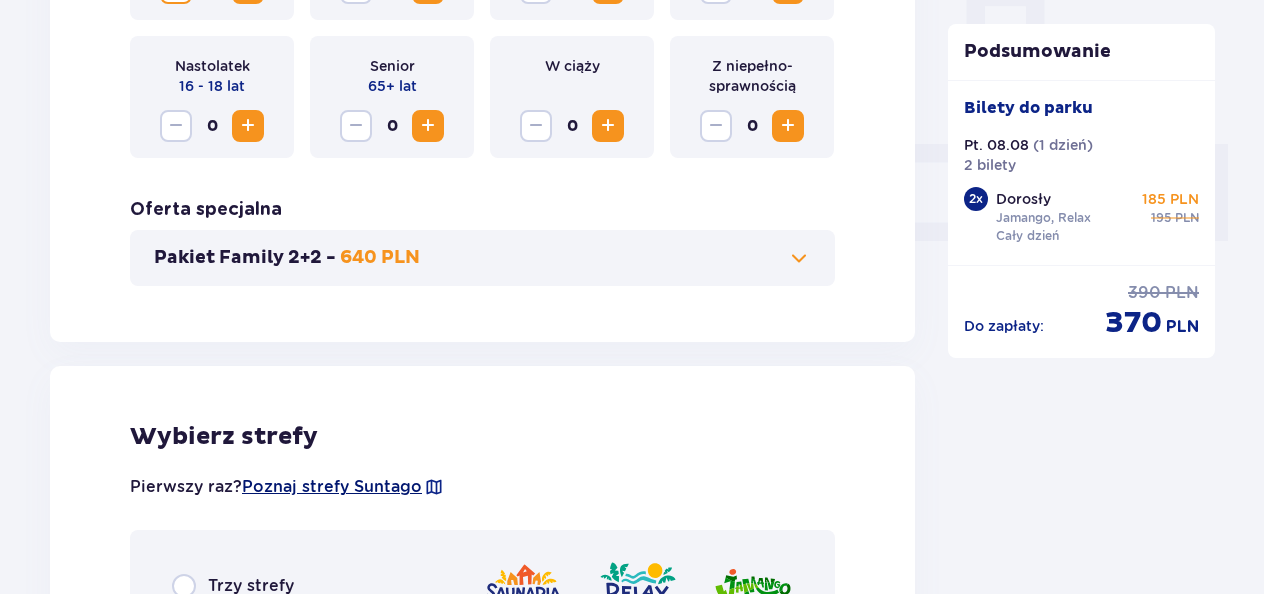 click on "Poznaj strefy Suntago" at bounding box center [332, 487] 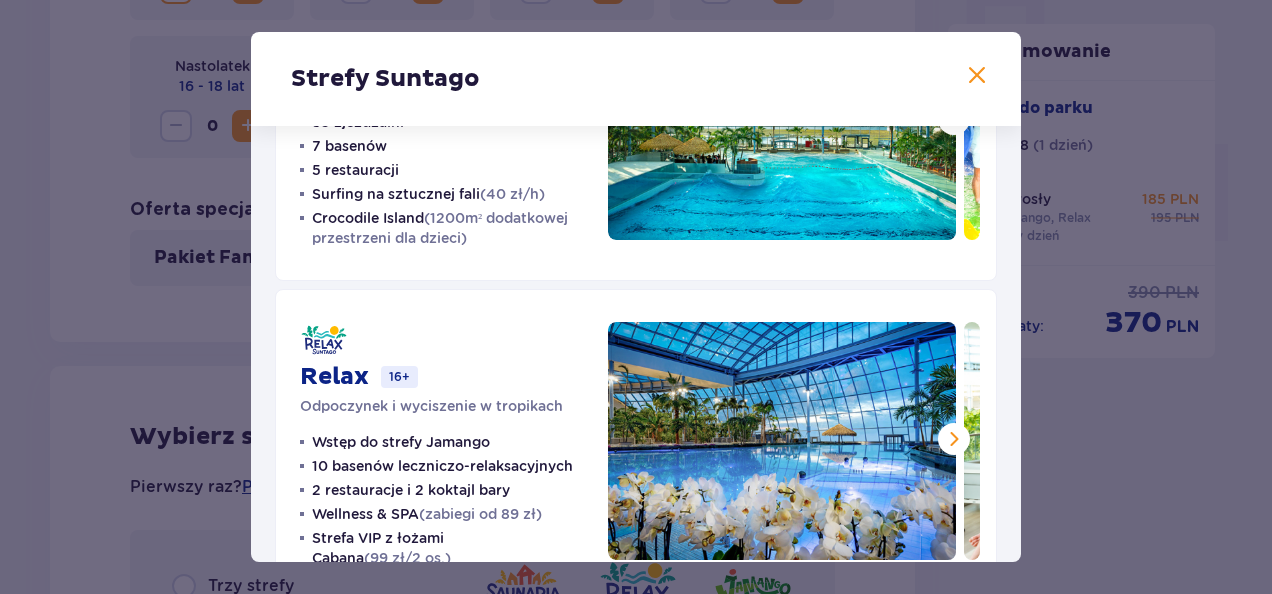 scroll, scrollTop: 300, scrollLeft: 0, axis: vertical 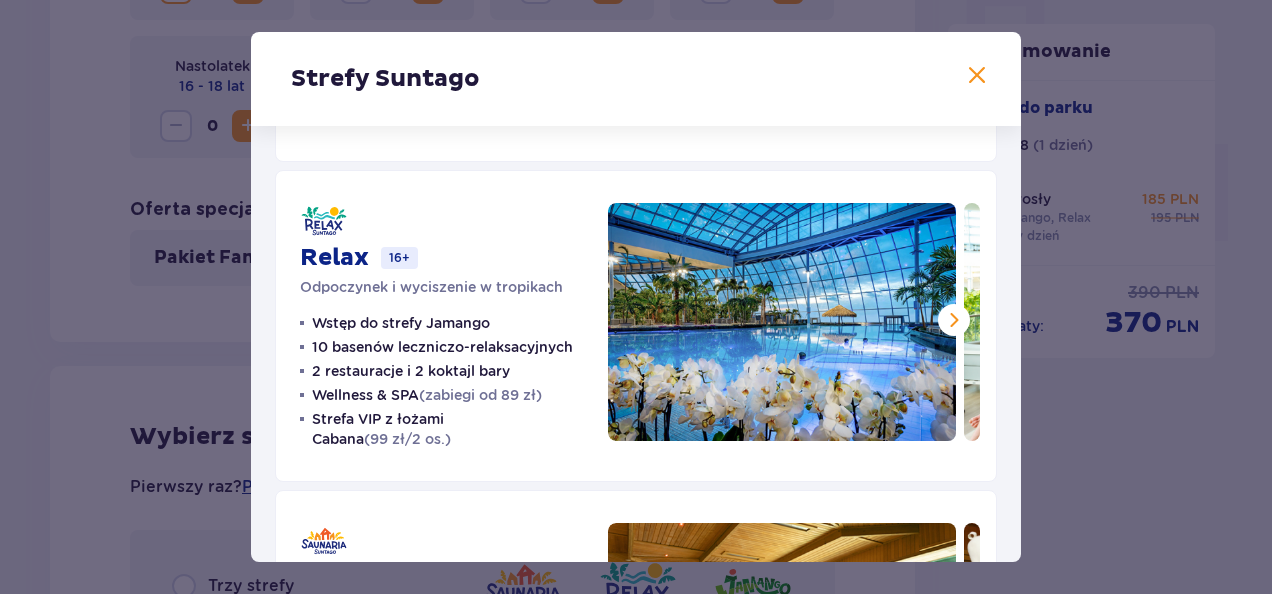 click at bounding box center (954, 320) 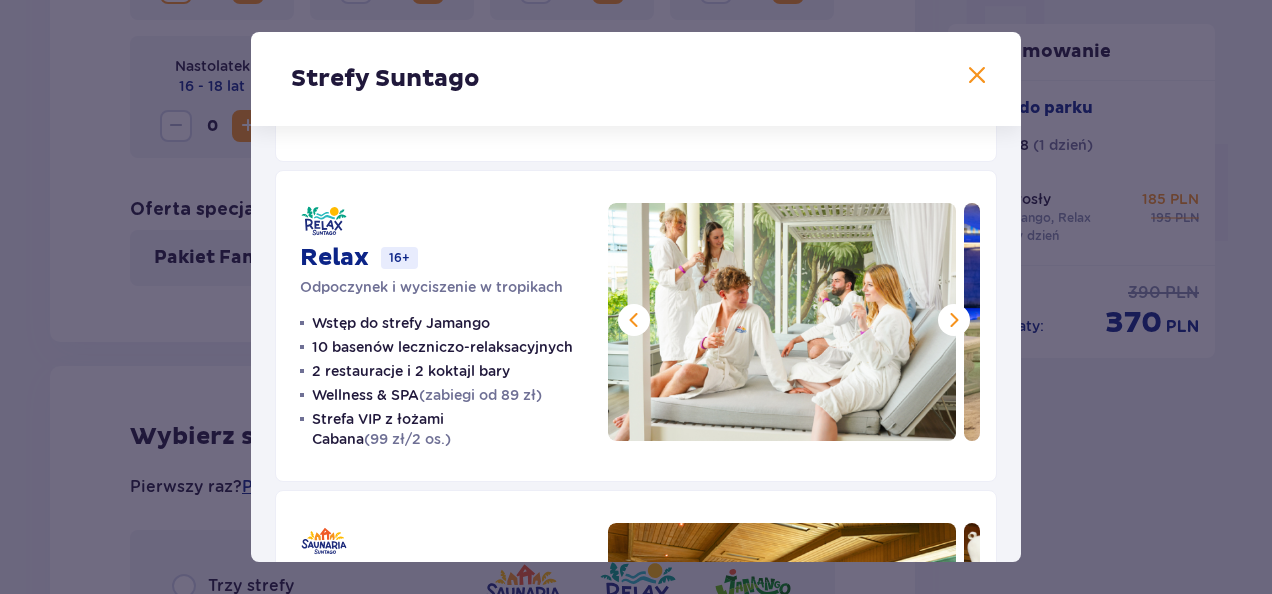 click at bounding box center (954, 320) 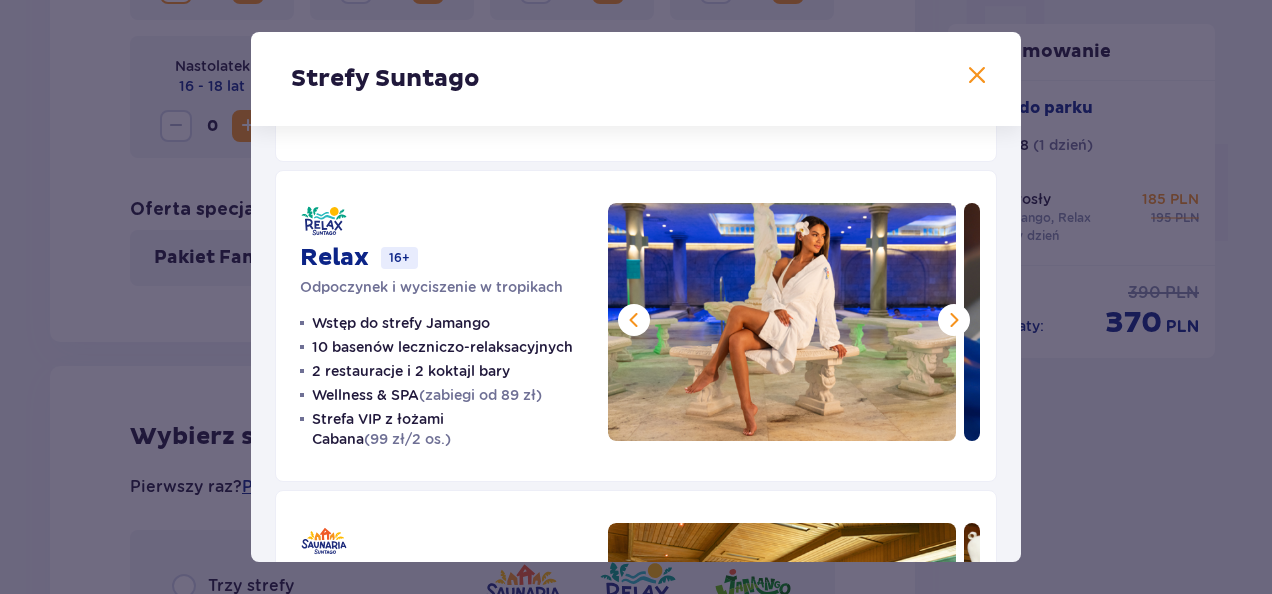 click at bounding box center [954, 320] 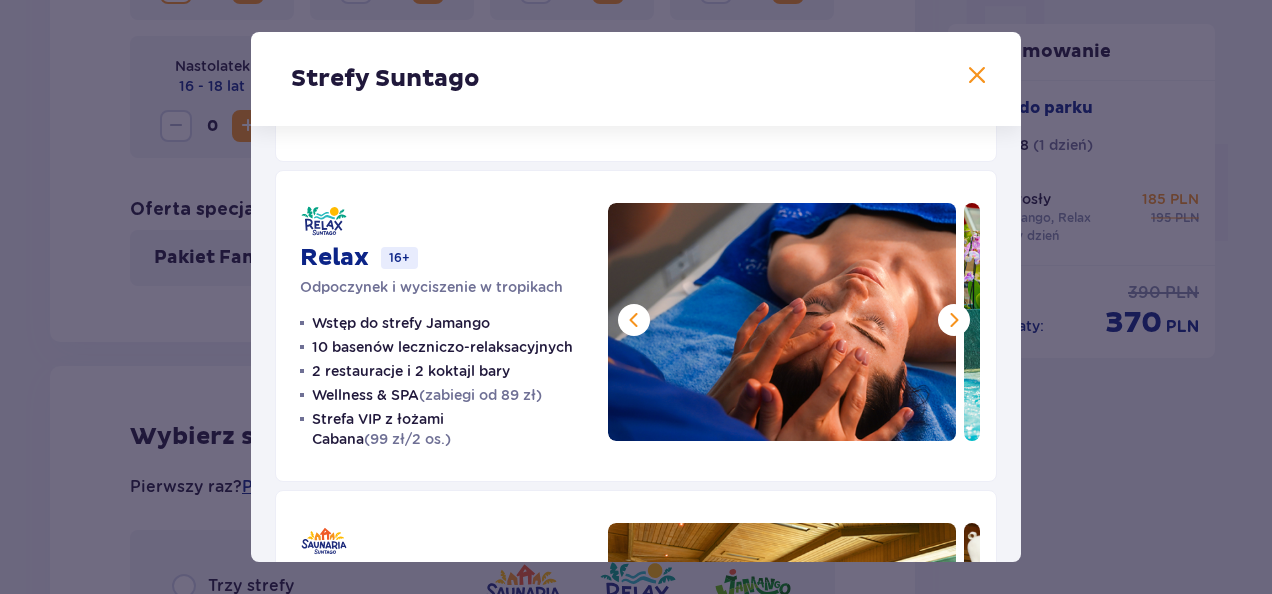 click at bounding box center (954, 320) 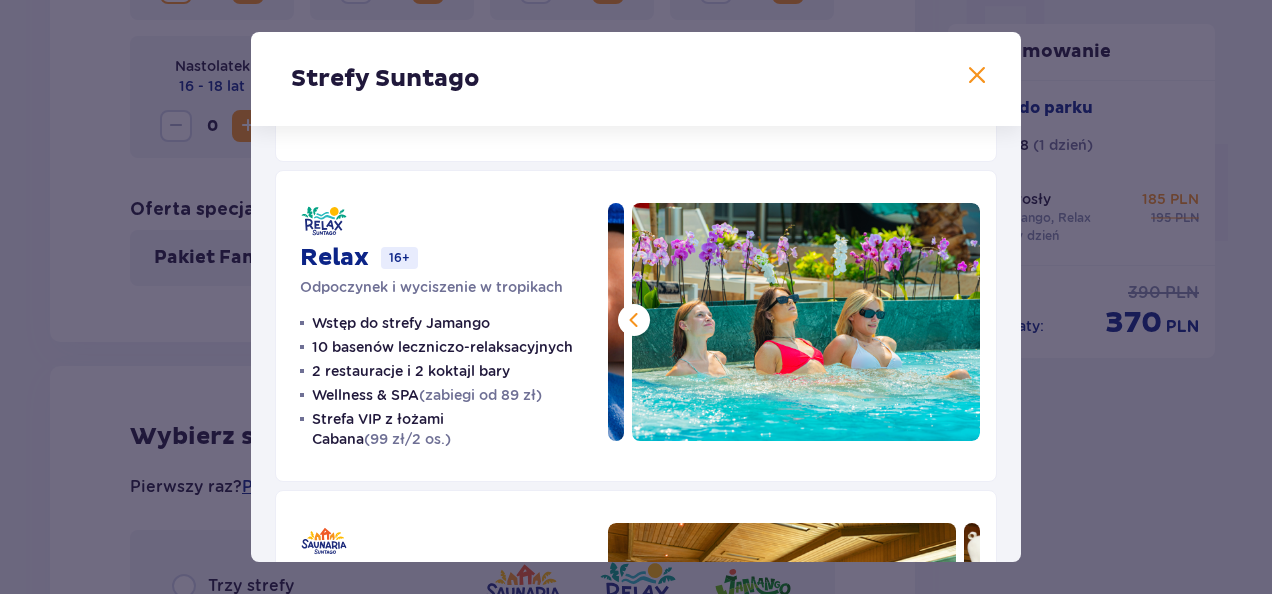 scroll, scrollTop: 100, scrollLeft: 0, axis: vertical 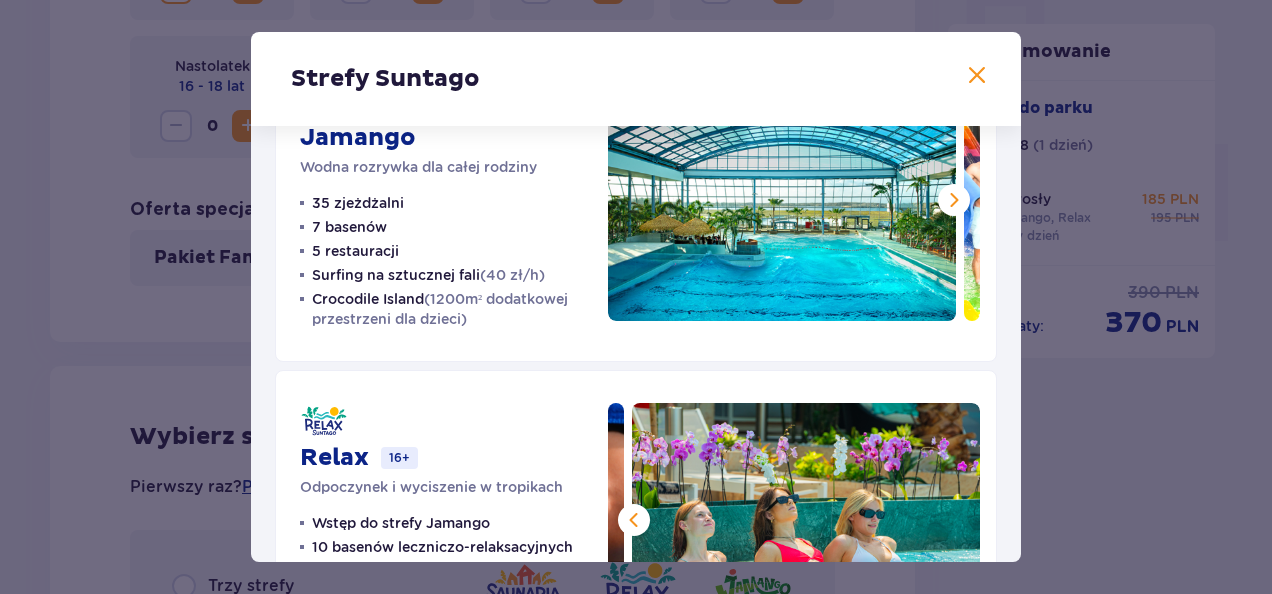 click at bounding box center (954, 200) 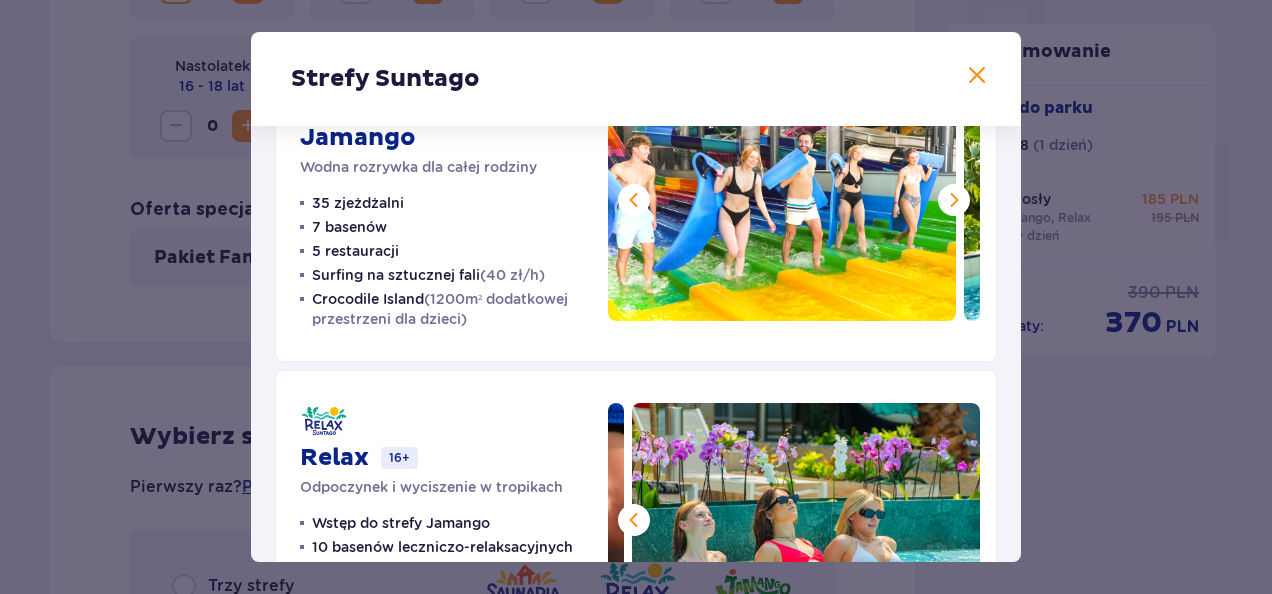 click at bounding box center (954, 200) 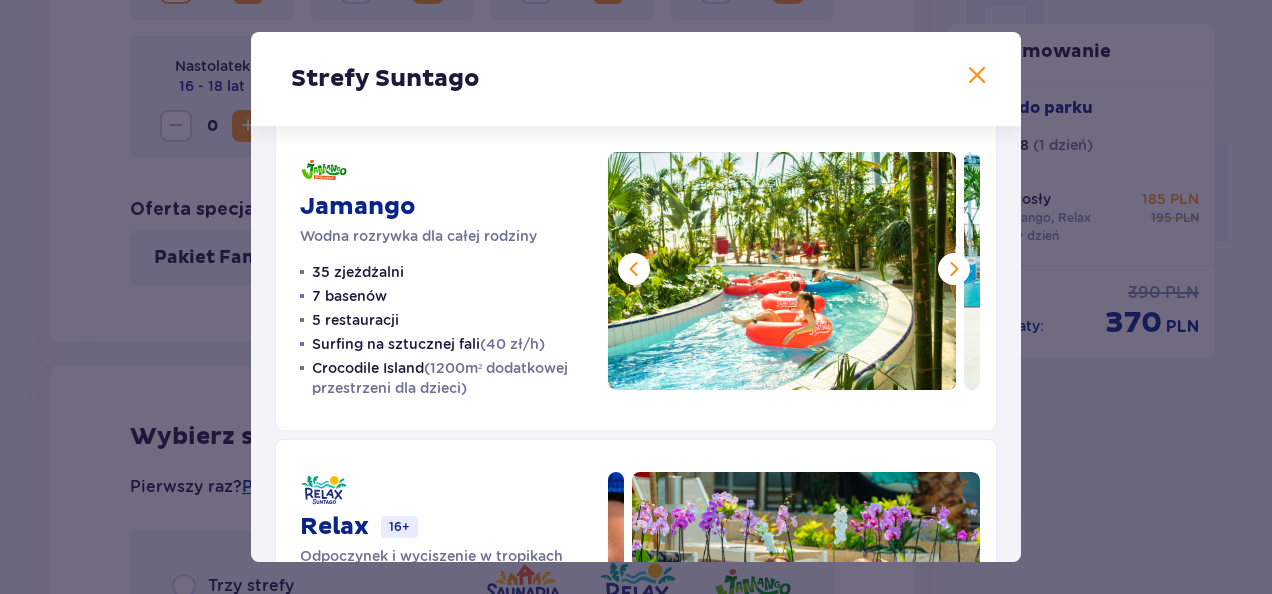 scroll, scrollTop: 0, scrollLeft: 0, axis: both 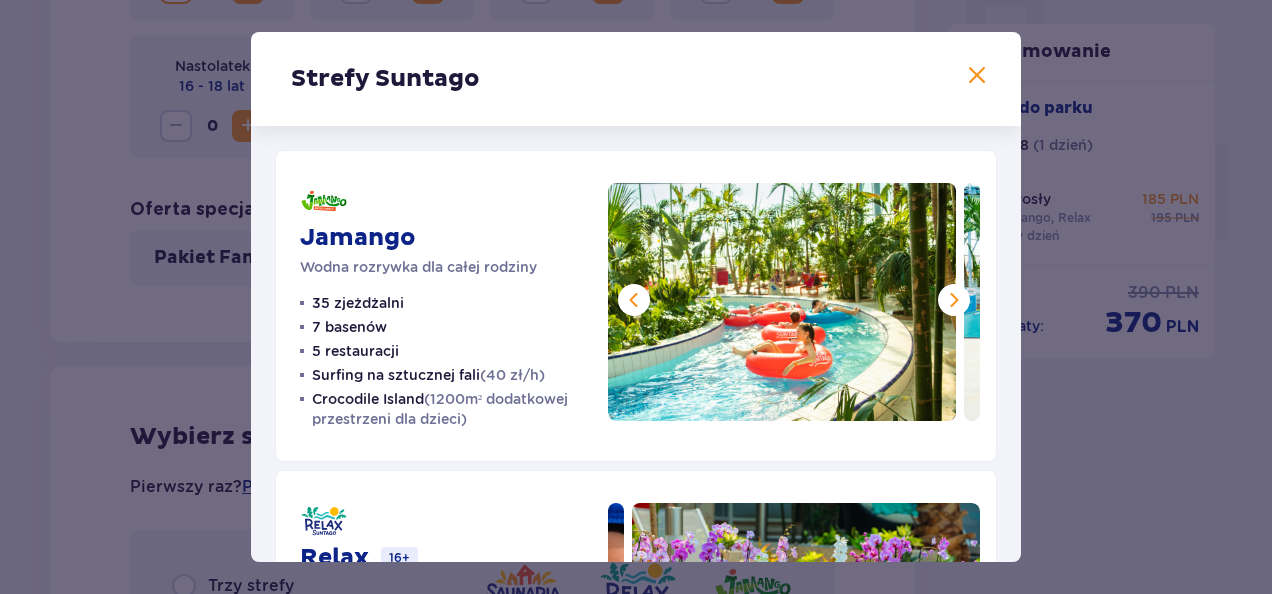 click at bounding box center [954, 300] 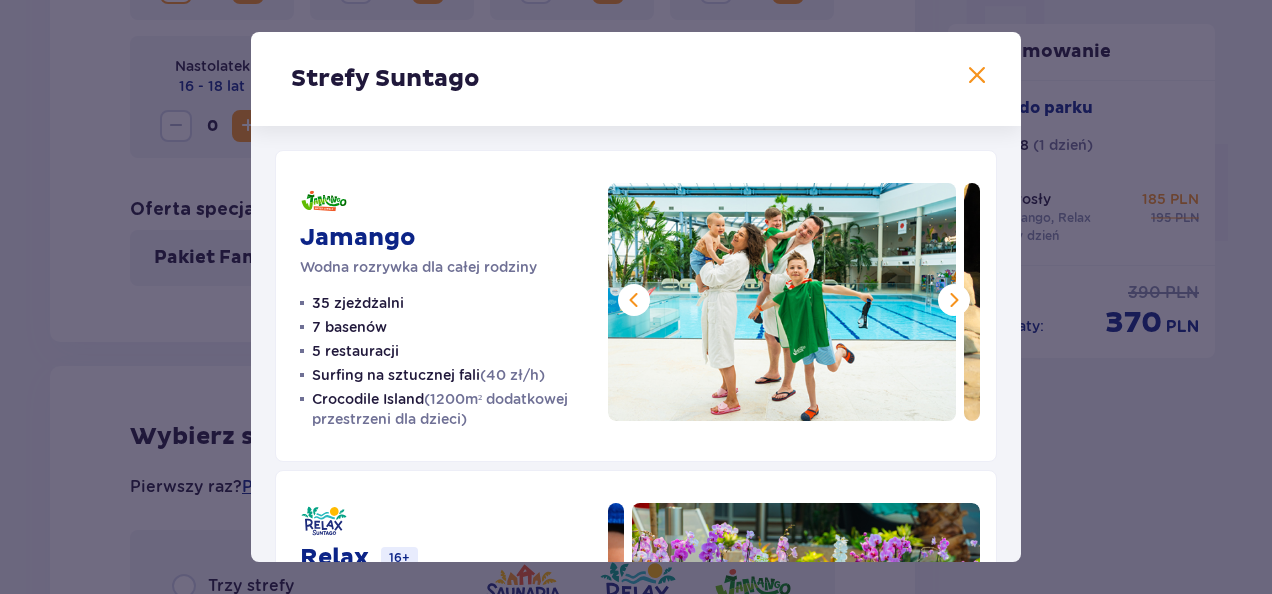 click at bounding box center (954, 300) 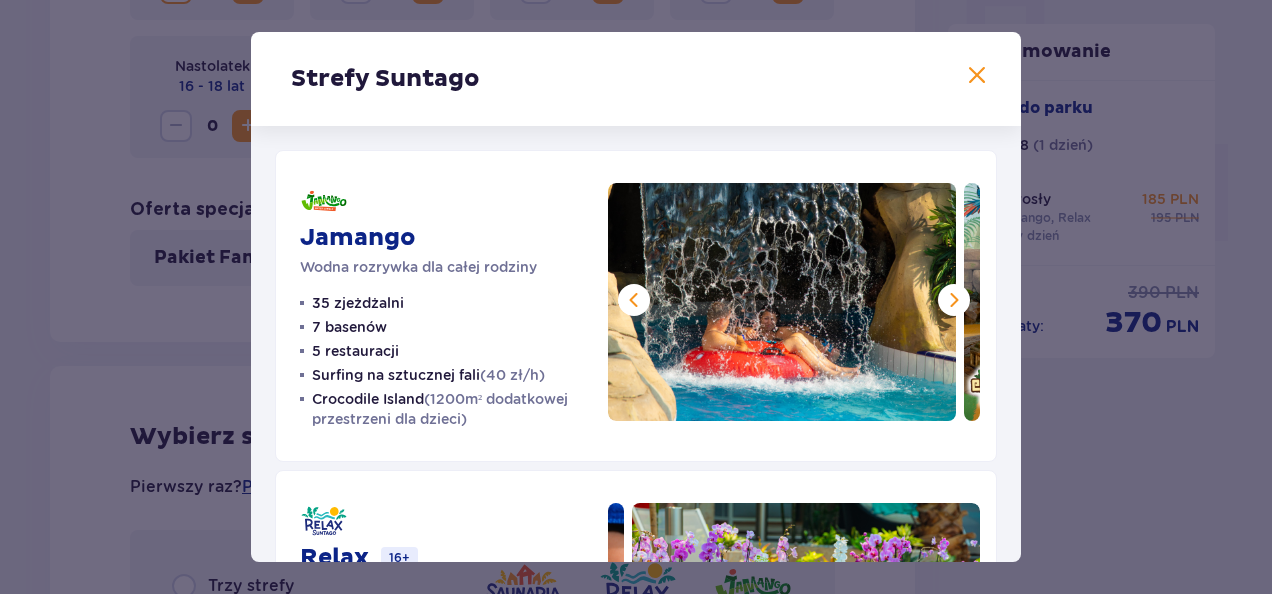 click at bounding box center [954, 300] 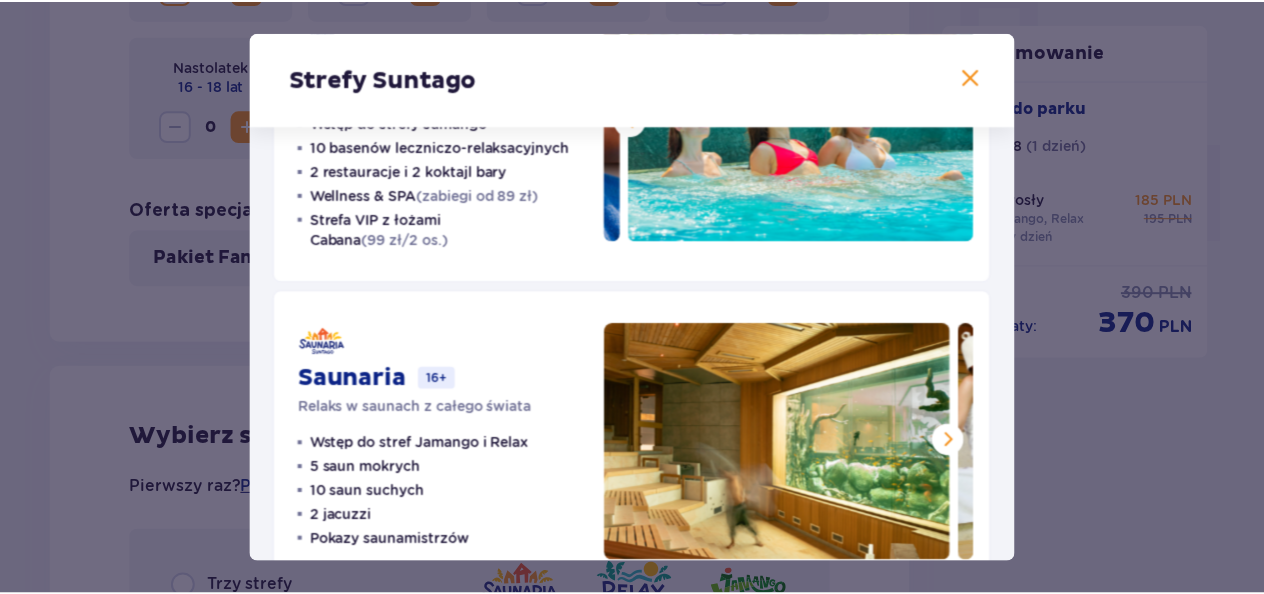 scroll, scrollTop: 400, scrollLeft: 0, axis: vertical 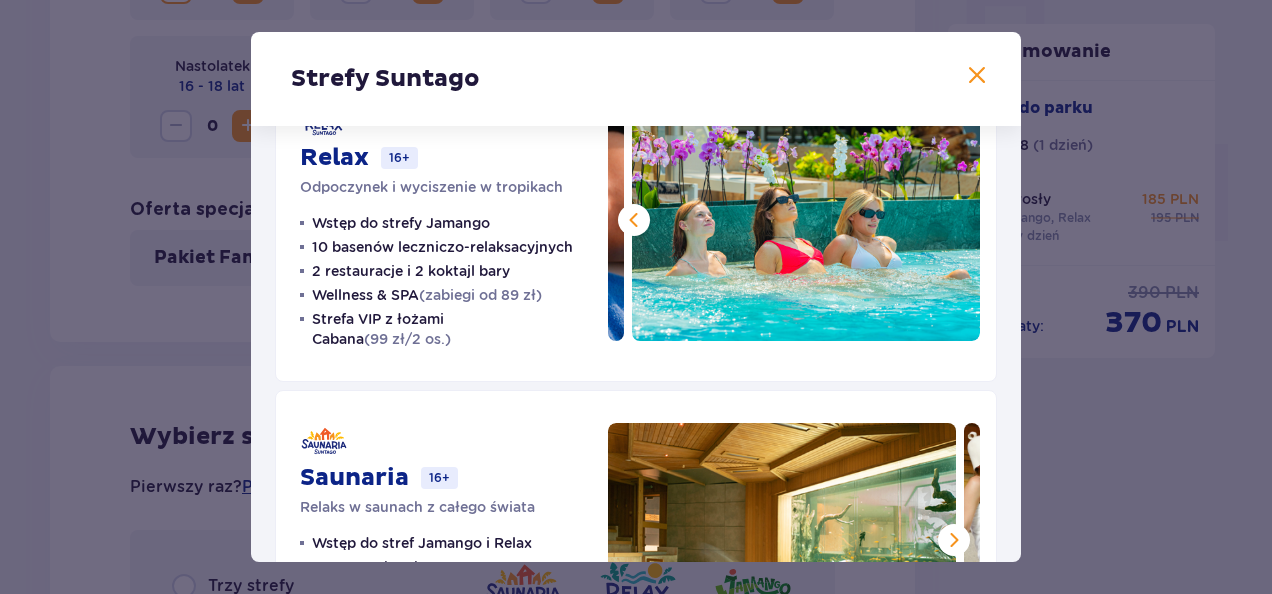 click at bounding box center (977, 76) 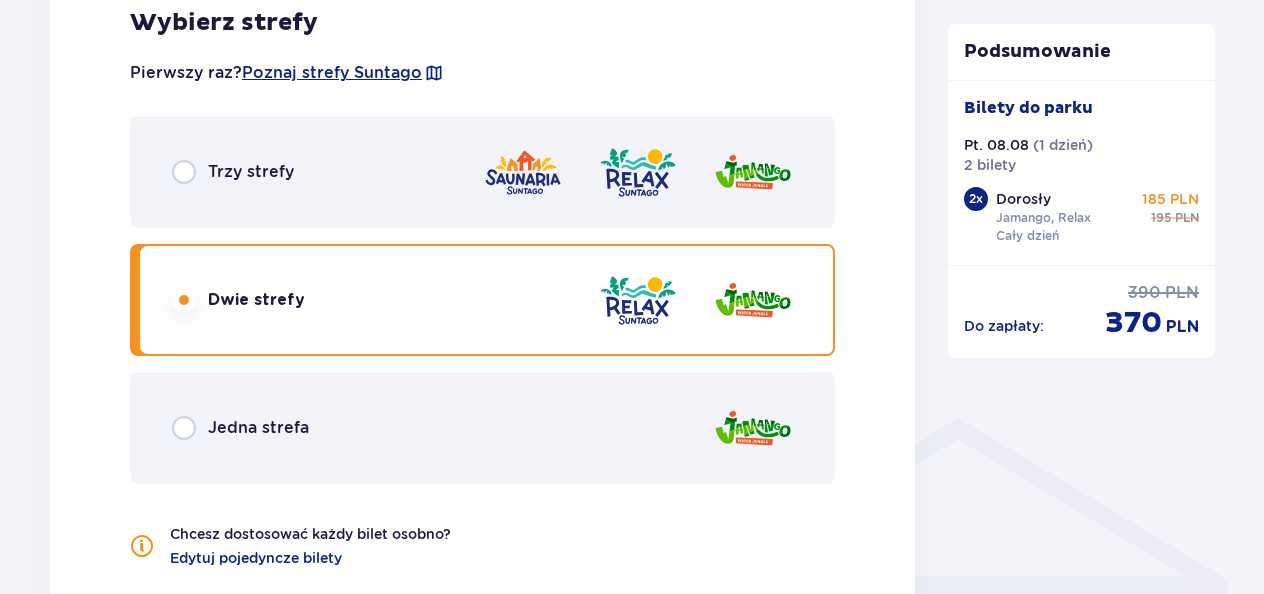 scroll, scrollTop: 1200, scrollLeft: 0, axis: vertical 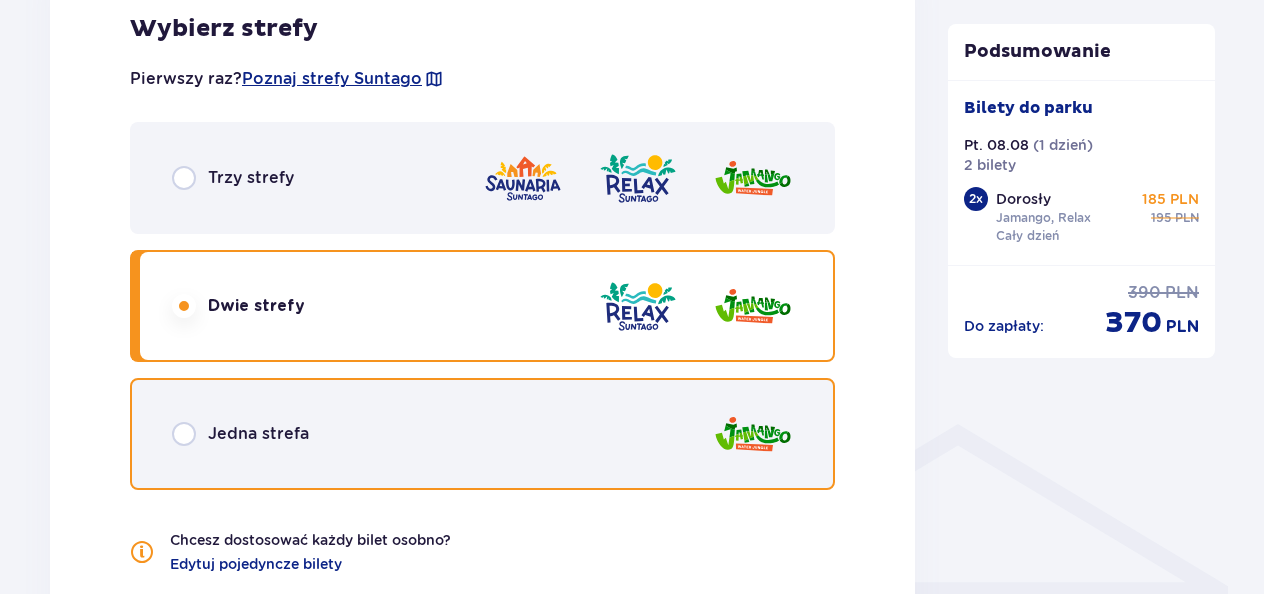 click at bounding box center (184, 434) 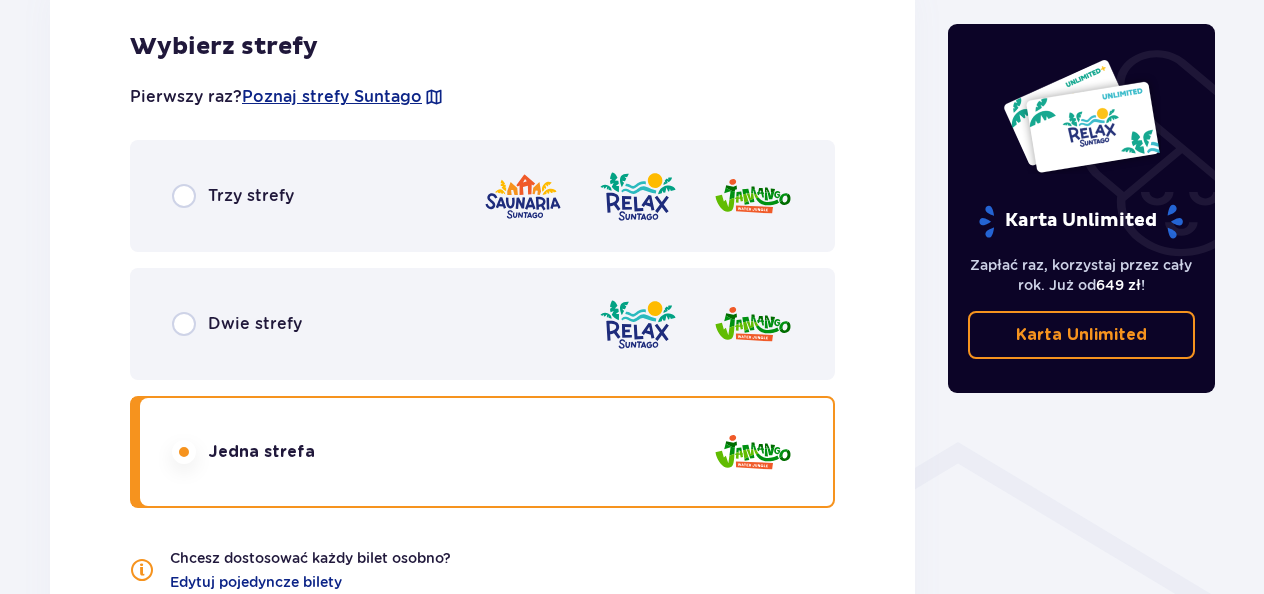 scroll, scrollTop: 1180, scrollLeft: 0, axis: vertical 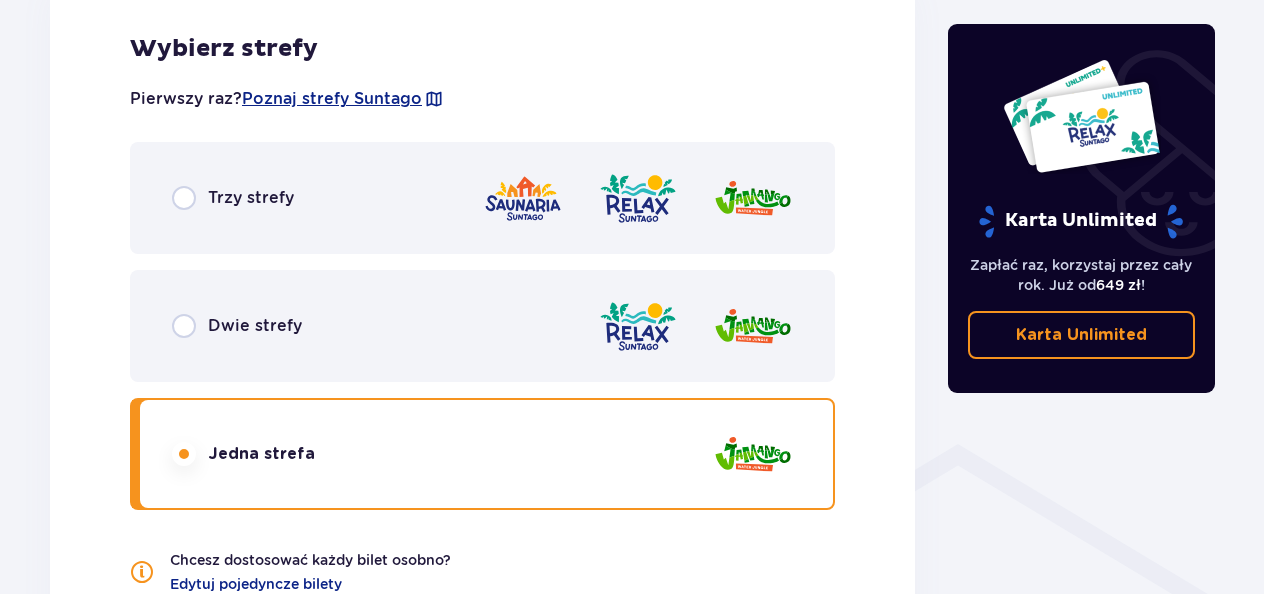 click on "Trzy strefy" at bounding box center [233, 198] 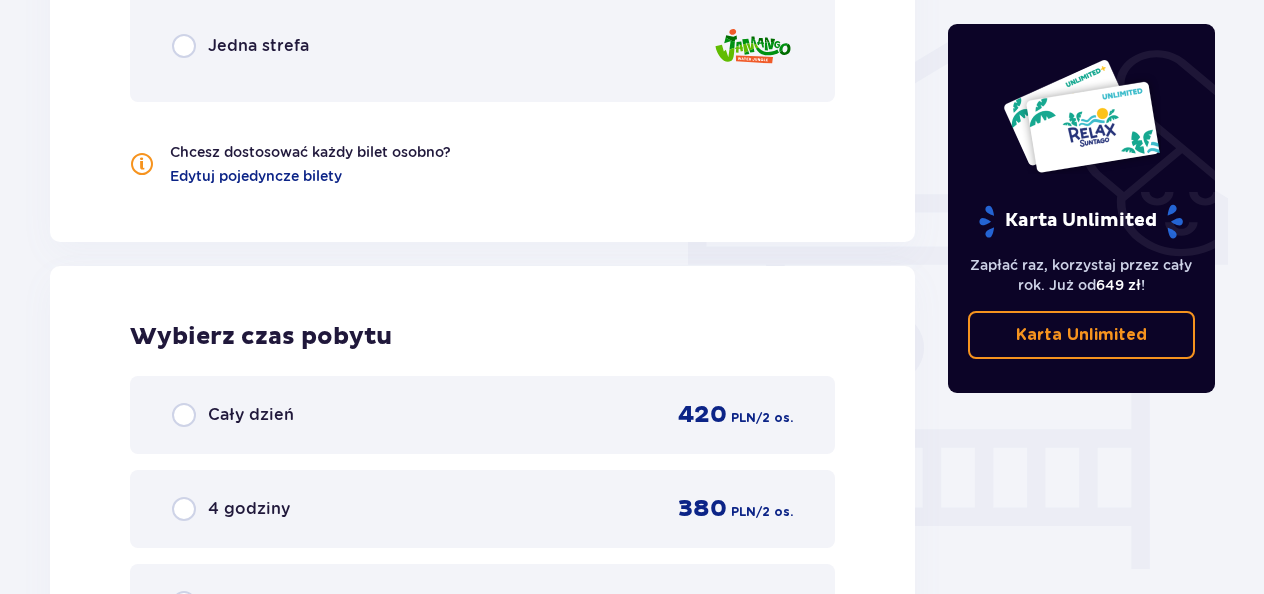scroll, scrollTop: 1406, scrollLeft: 0, axis: vertical 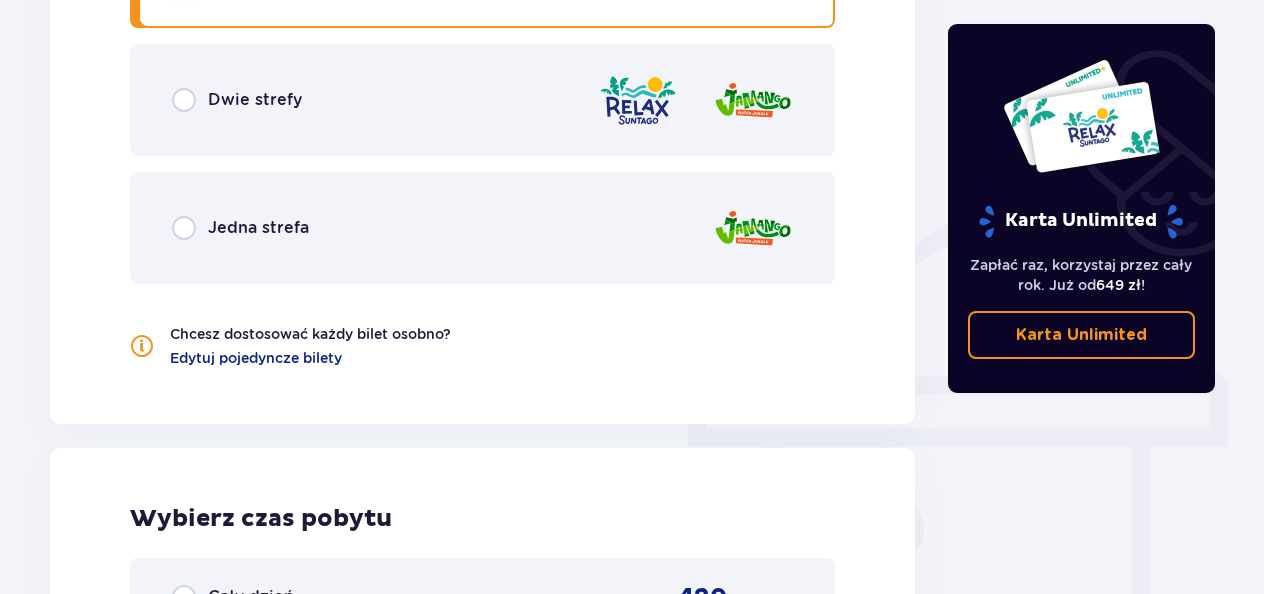click on "Dwie strefy" at bounding box center (237, 100) 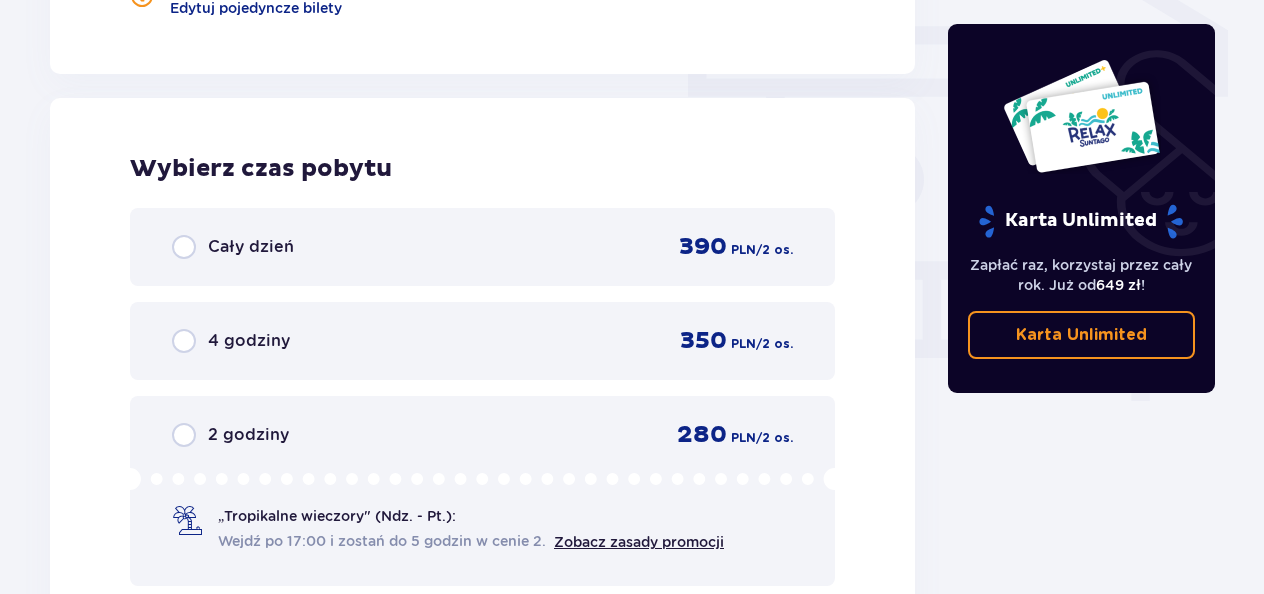 scroll, scrollTop: 1806, scrollLeft: 0, axis: vertical 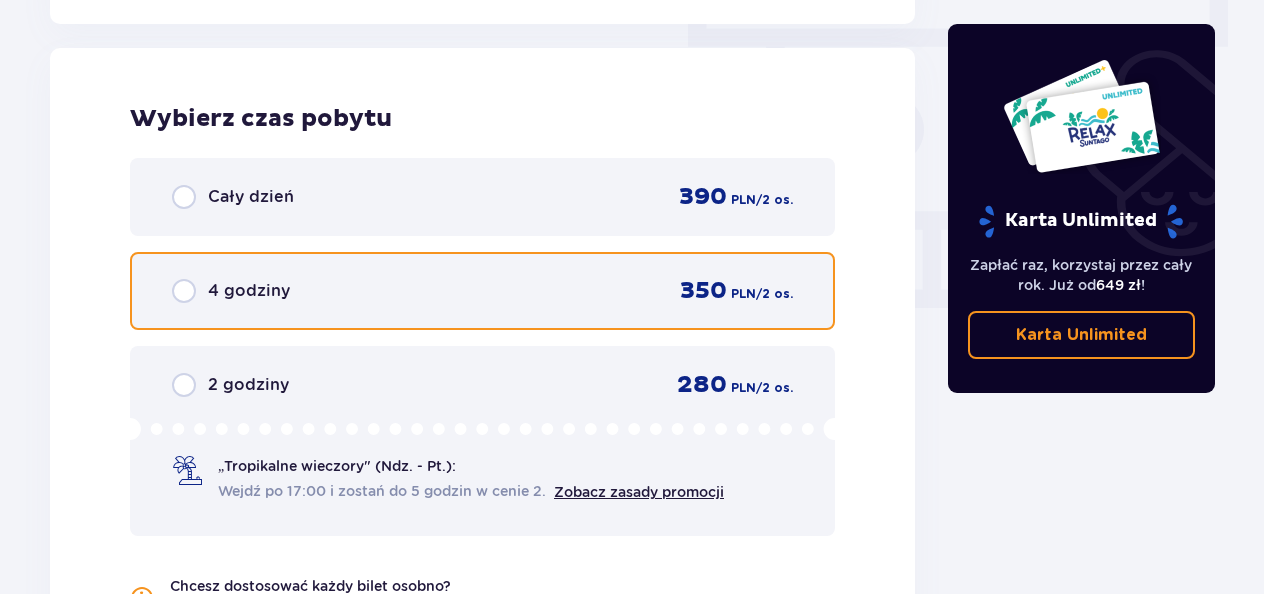 click at bounding box center [184, 291] 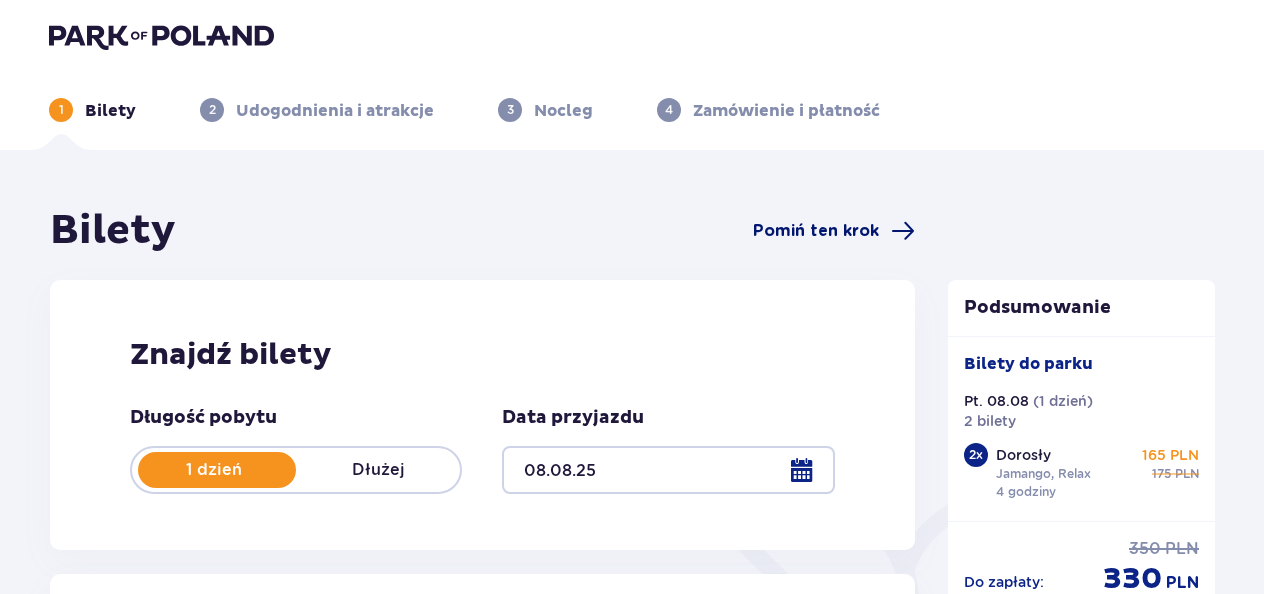 scroll, scrollTop: 0, scrollLeft: 0, axis: both 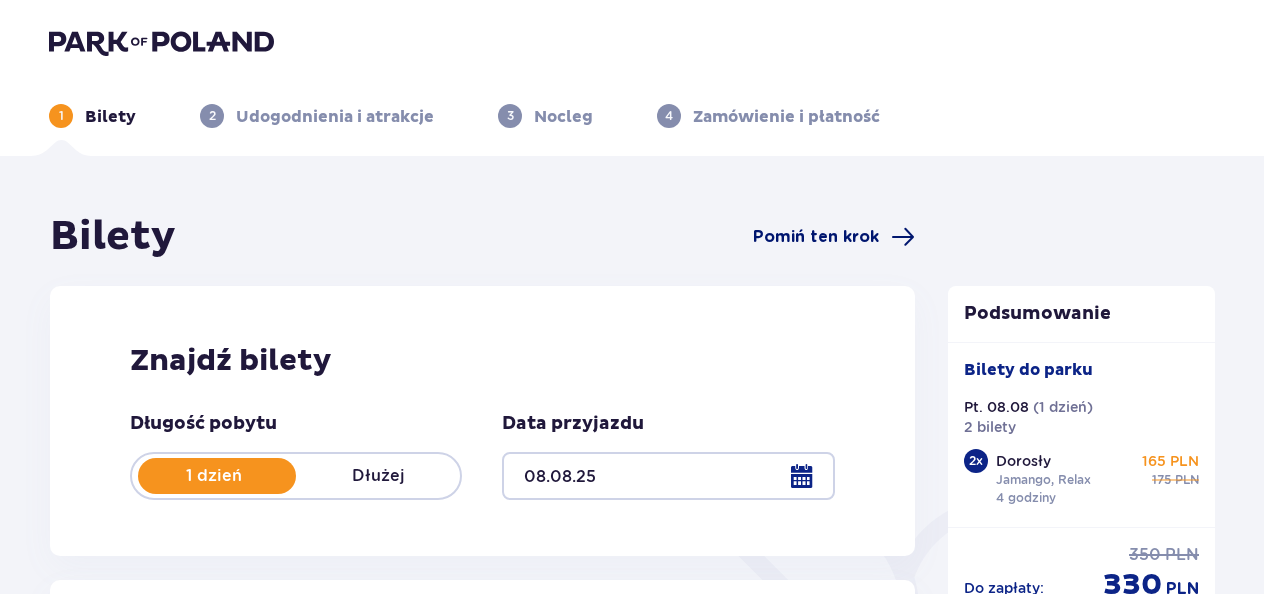 click on "Pomiń ten krok" at bounding box center (816, 237) 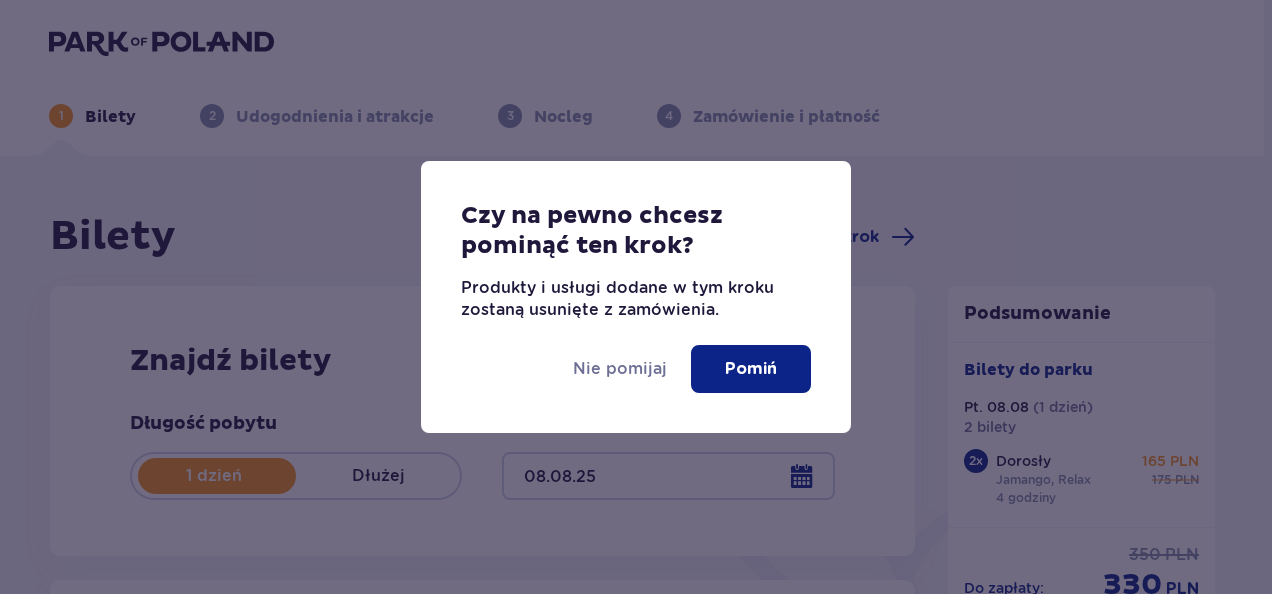 click on "Pomiń" at bounding box center [751, 369] 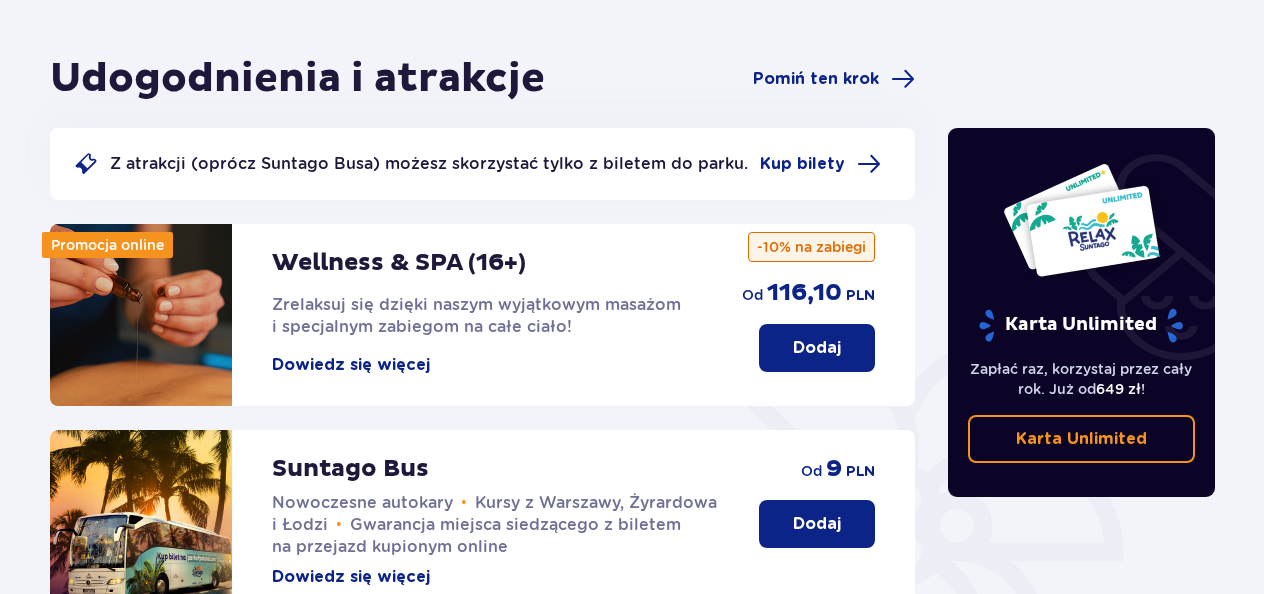 scroll, scrollTop: 0, scrollLeft: 0, axis: both 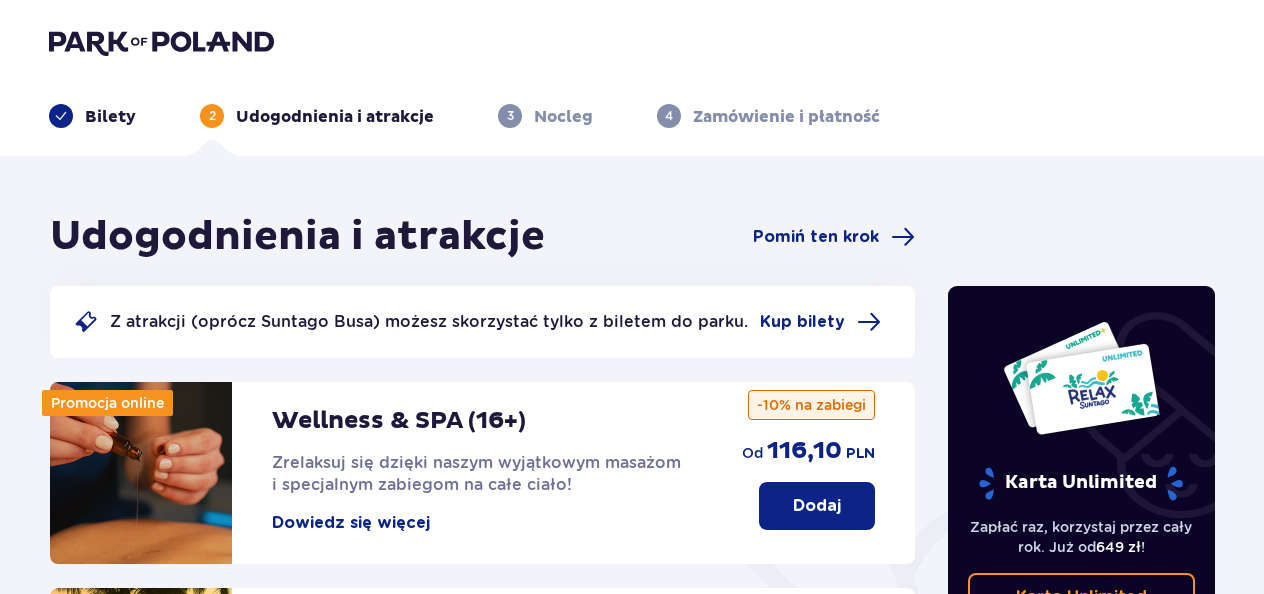 click at bounding box center [161, 42] 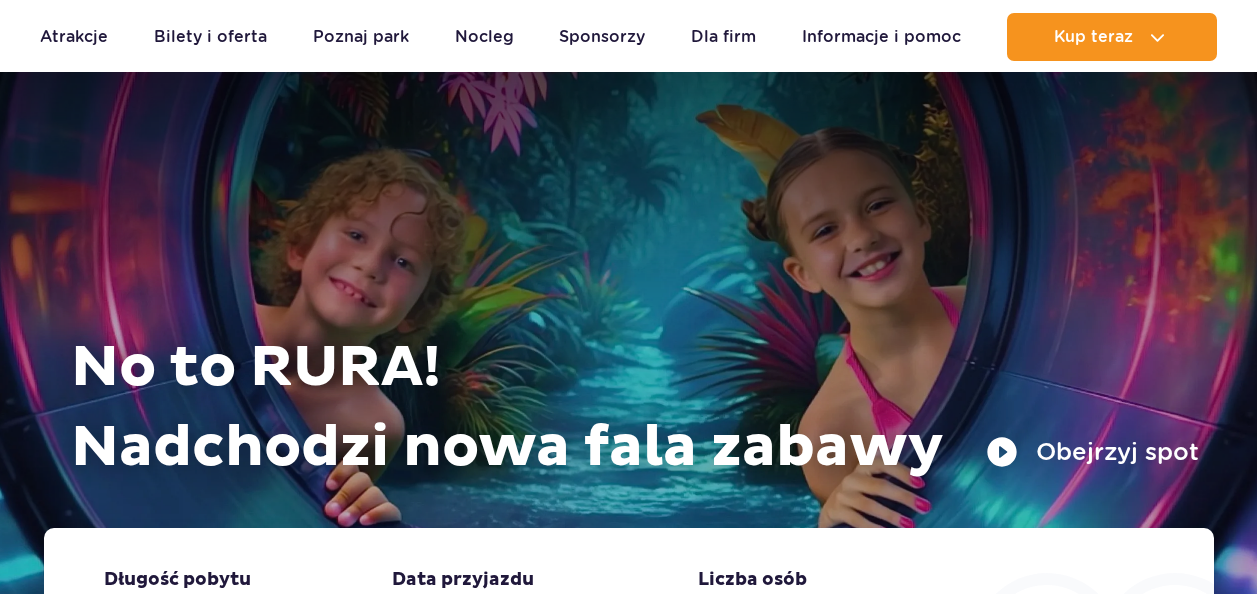 scroll, scrollTop: 300, scrollLeft: 0, axis: vertical 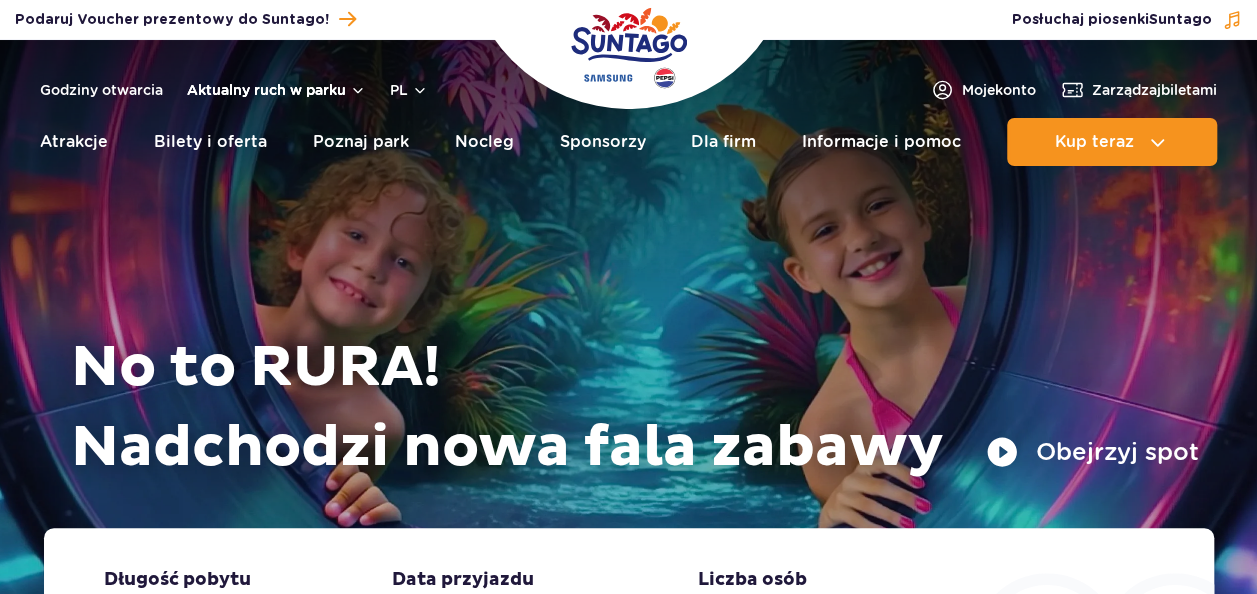 click on "Aktualny ruch w parku" at bounding box center [276, 90] 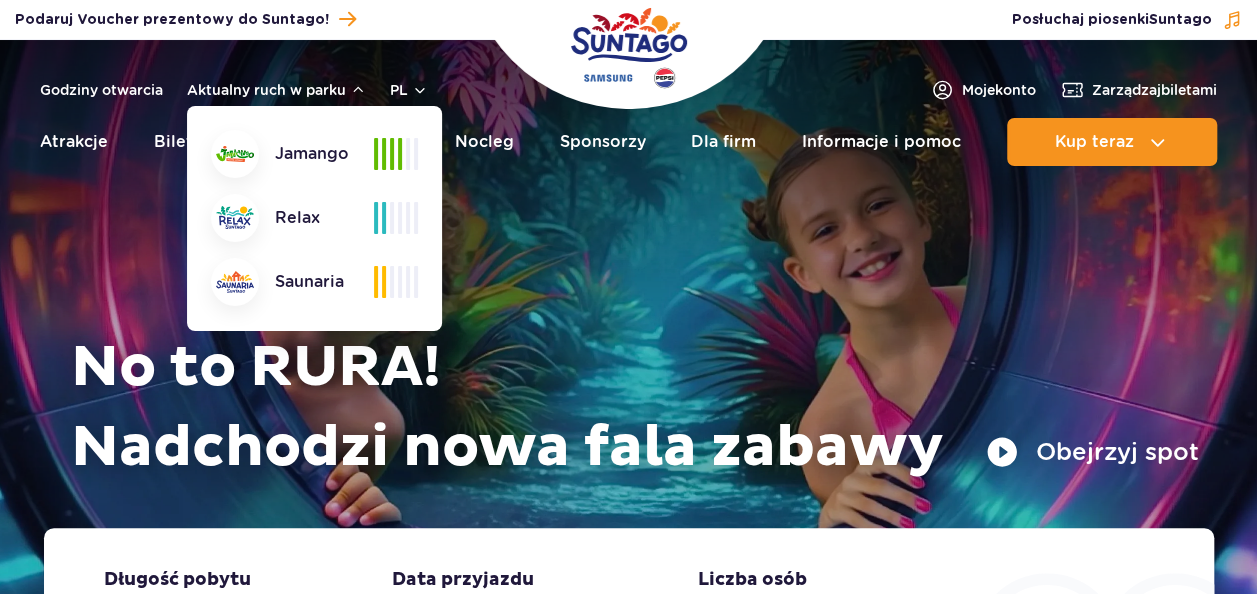 click on "No to RURA!  Nadchodzi nowa fala zabawy
Obejrzyj spot" at bounding box center (629, 309) 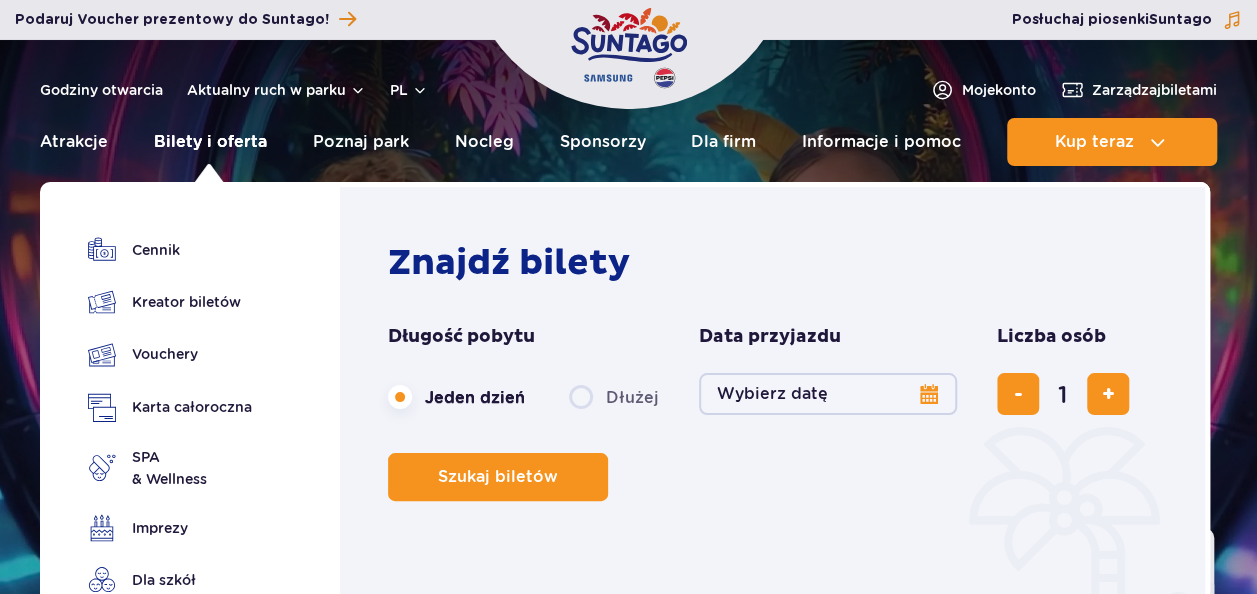 click on "Bilety i oferta" at bounding box center [210, 142] 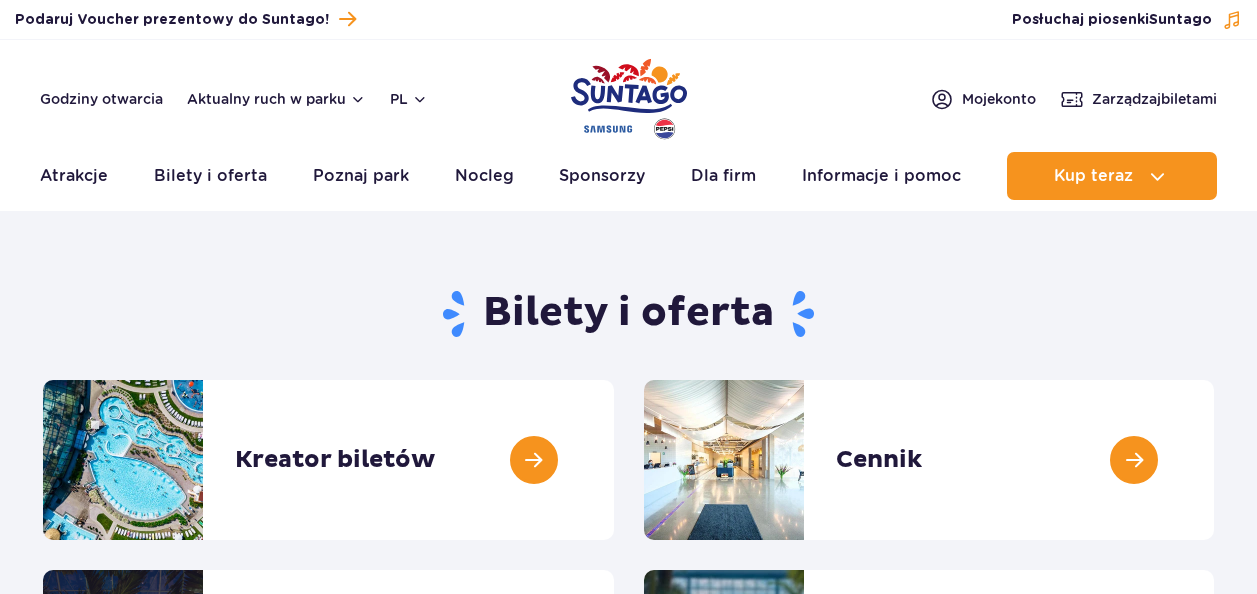 scroll, scrollTop: 74, scrollLeft: 0, axis: vertical 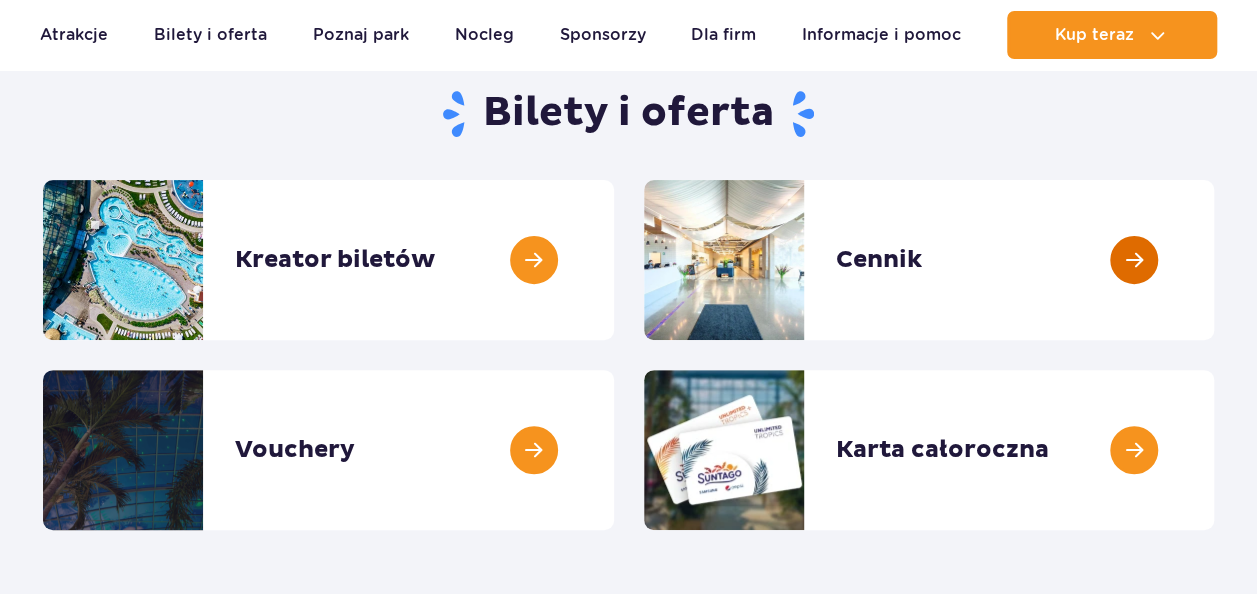 click at bounding box center [1214, 260] 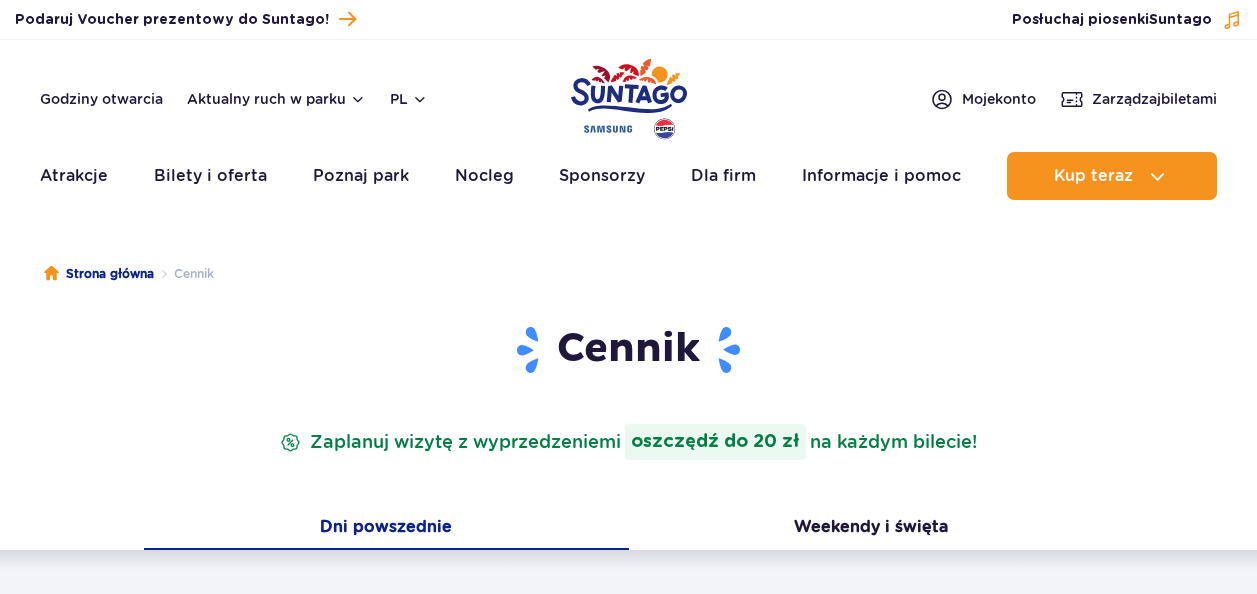 scroll, scrollTop: 0, scrollLeft: 0, axis: both 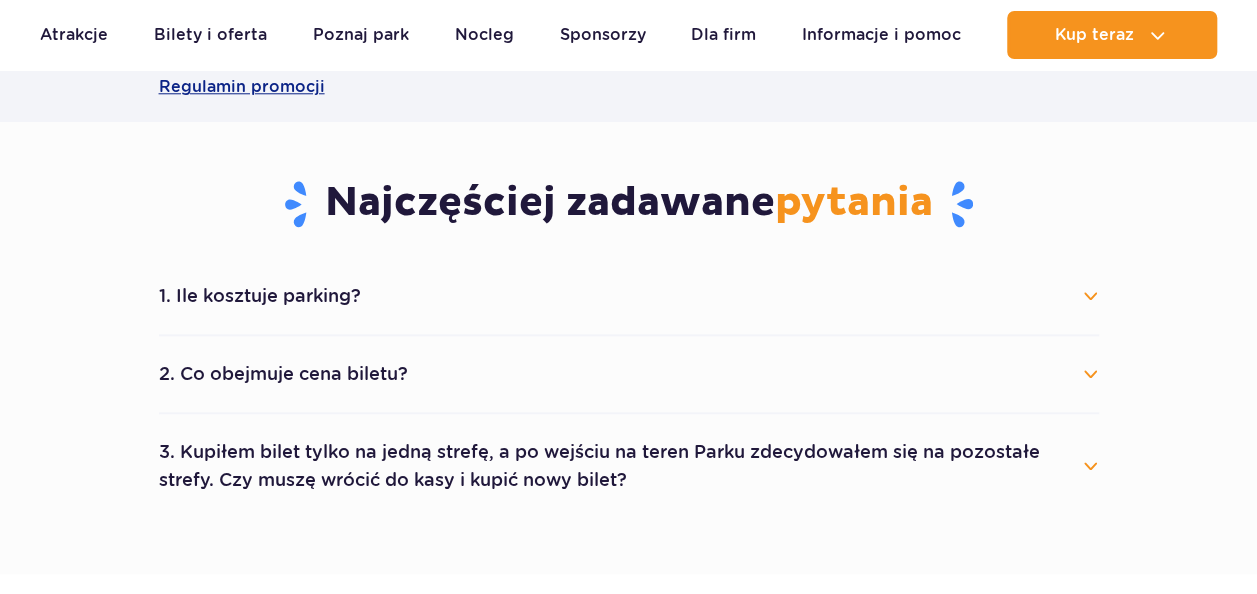 click on "1. Ile kosztuje parking?" at bounding box center (629, 296) 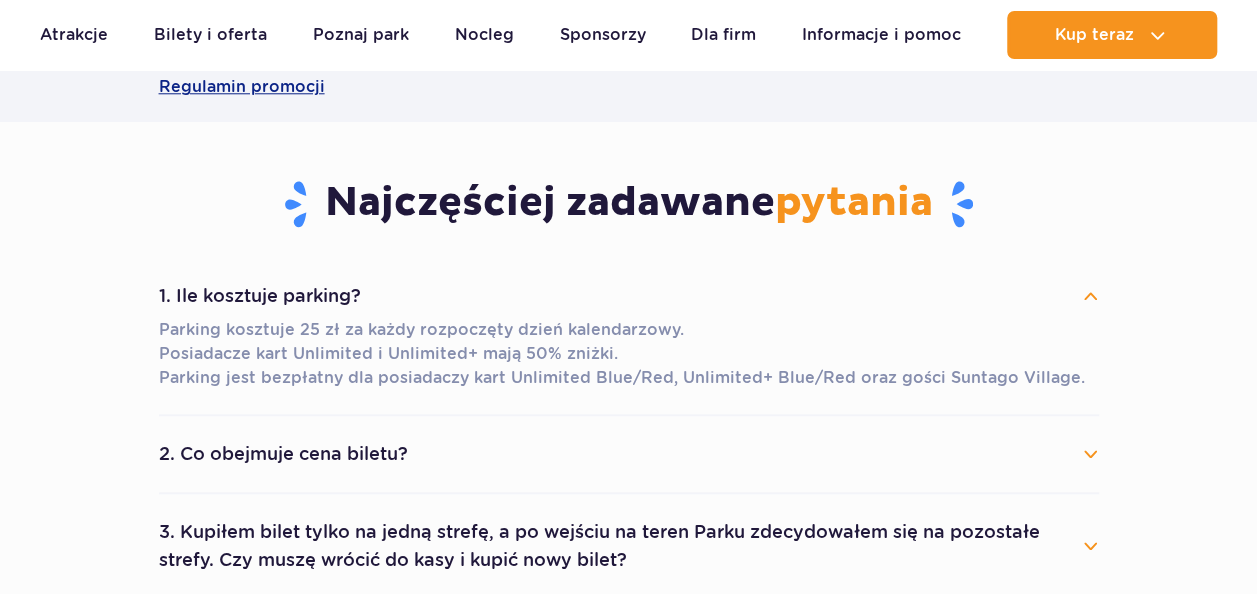 scroll, scrollTop: 1200, scrollLeft: 0, axis: vertical 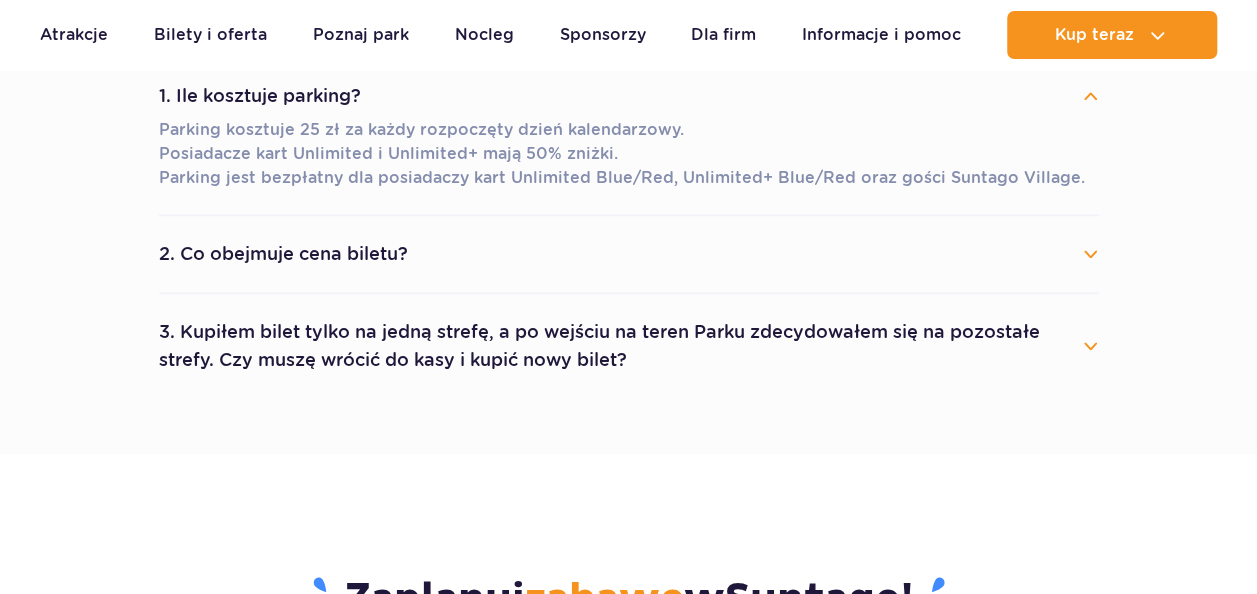 click on "2. Co obejmuje cena biletu?" at bounding box center [629, 254] 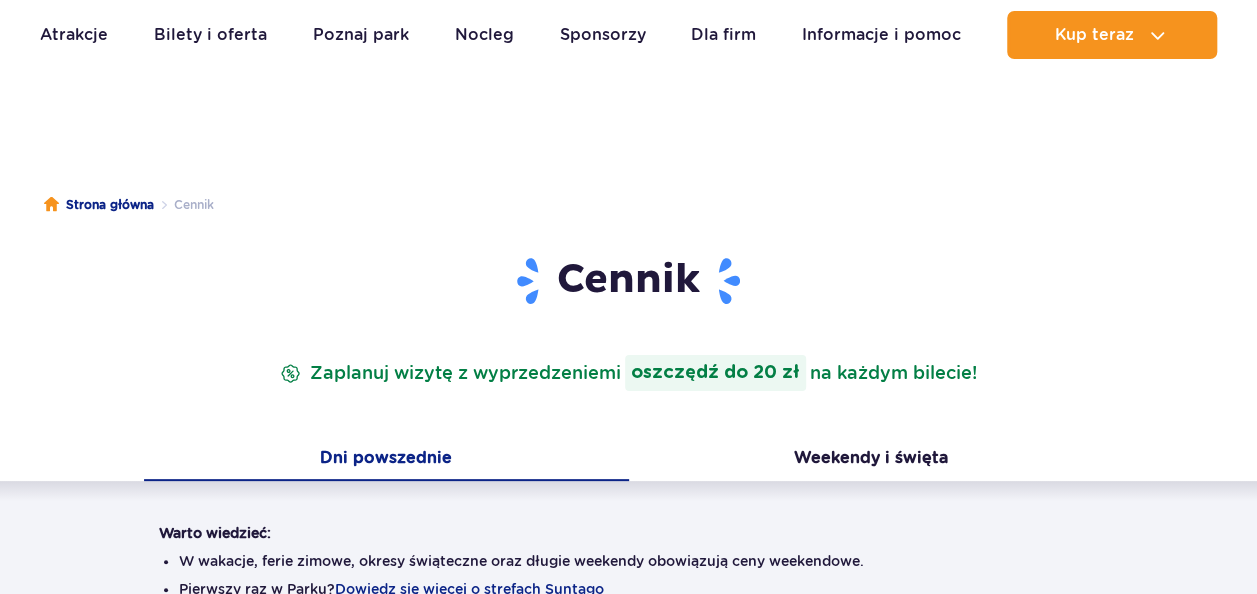 scroll, scrollTop: 100, scrollLeft: 0, axis: vertical 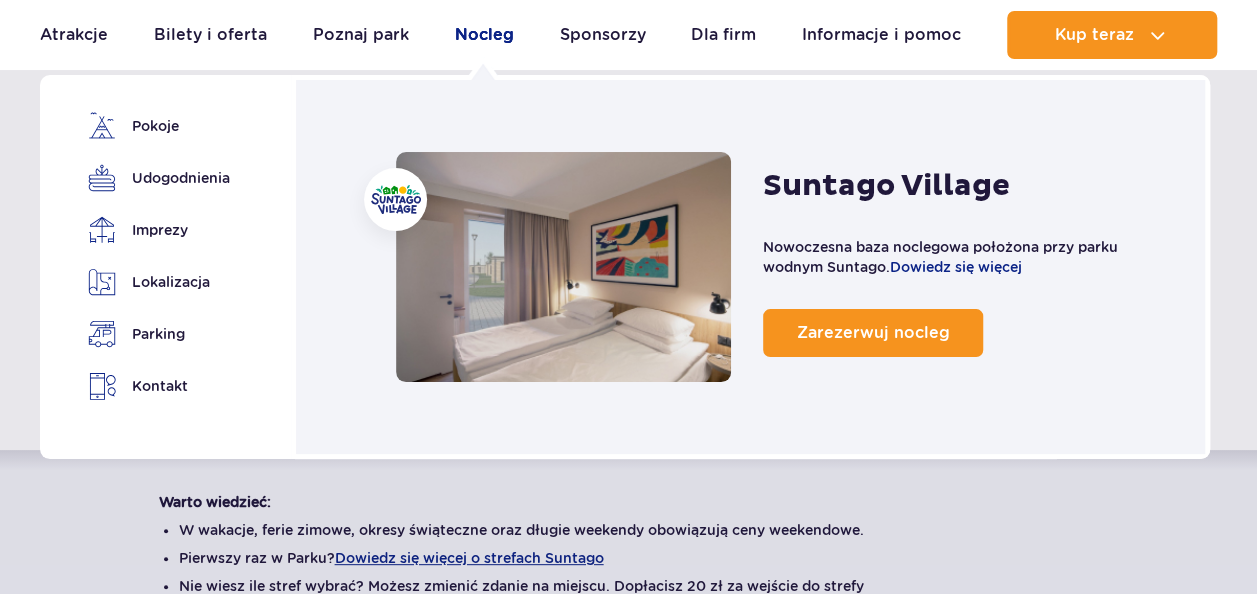 click on "Nocleg" at bounding box center (484, 35) 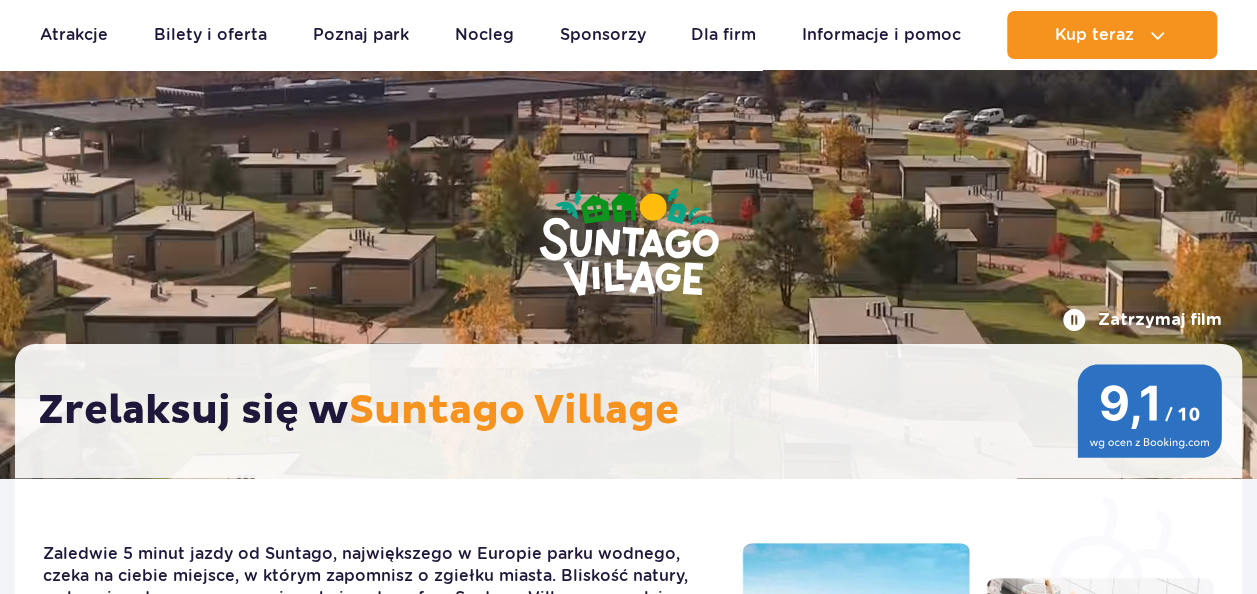 scroll, scrollTop: 100, scrollLeft: 0, axis: vertical 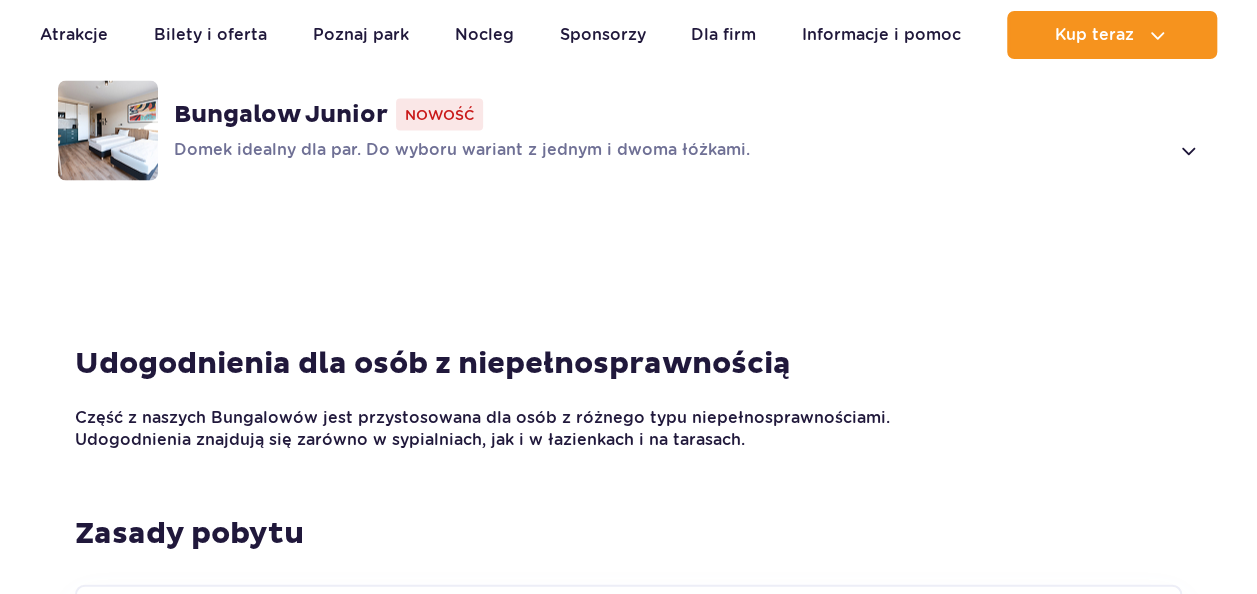 click at bounding box center [1187, 151] 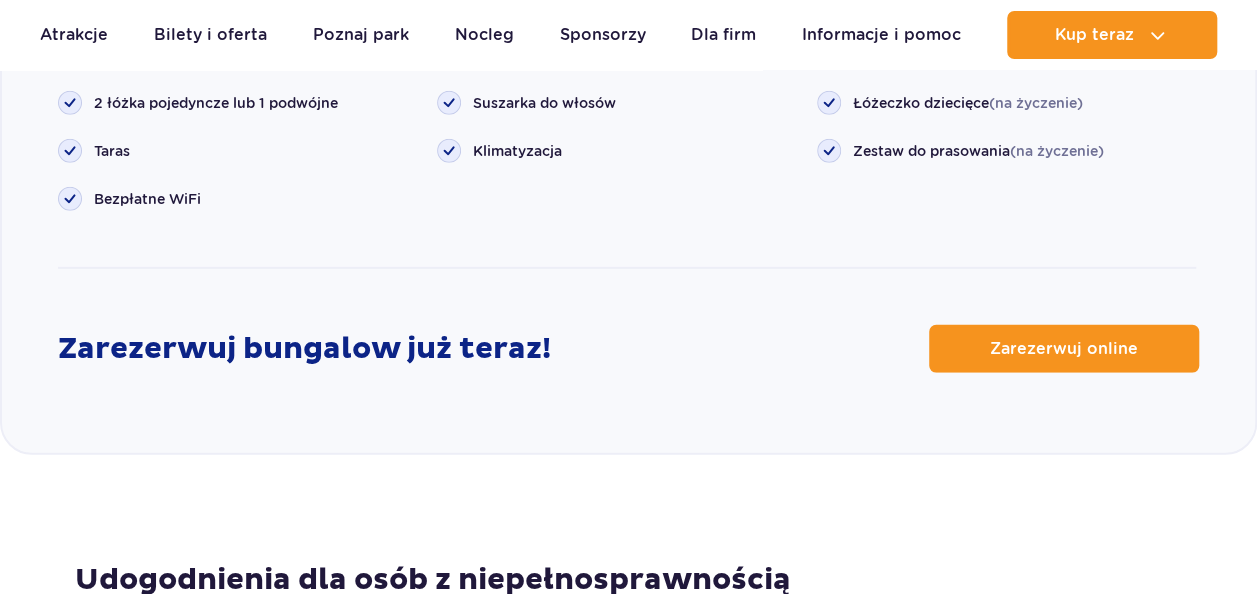 scroll, scrollTop: 2732, scrollLeft: 0, axis: vertical 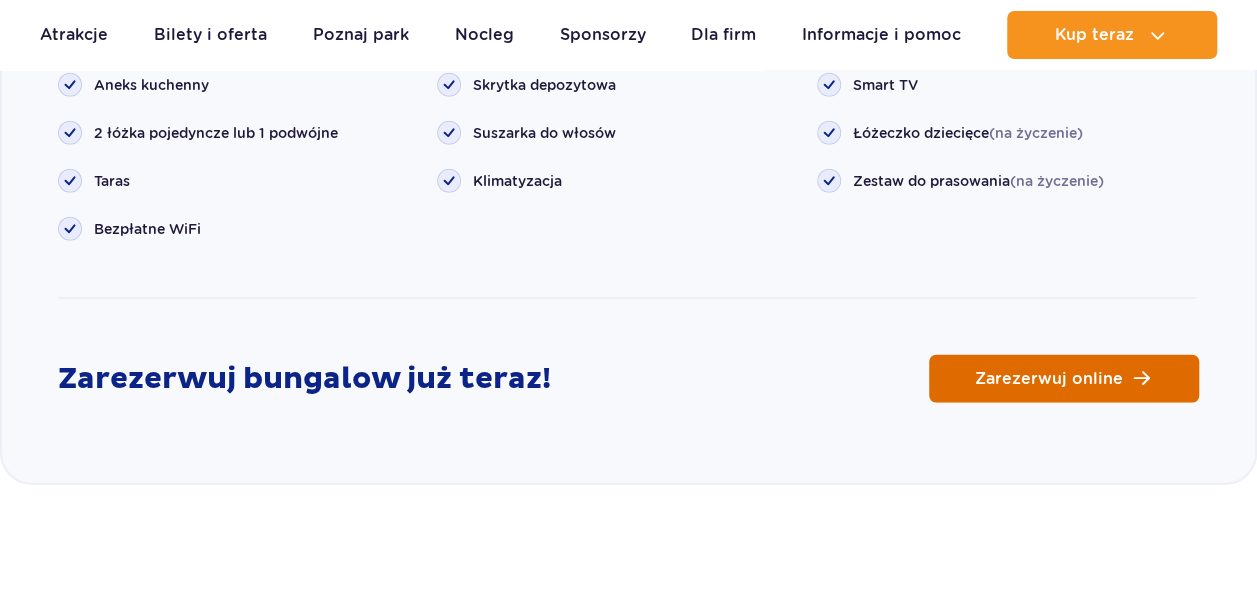 click on "Zarezerwuj online" at bounding box center [1049, 379] 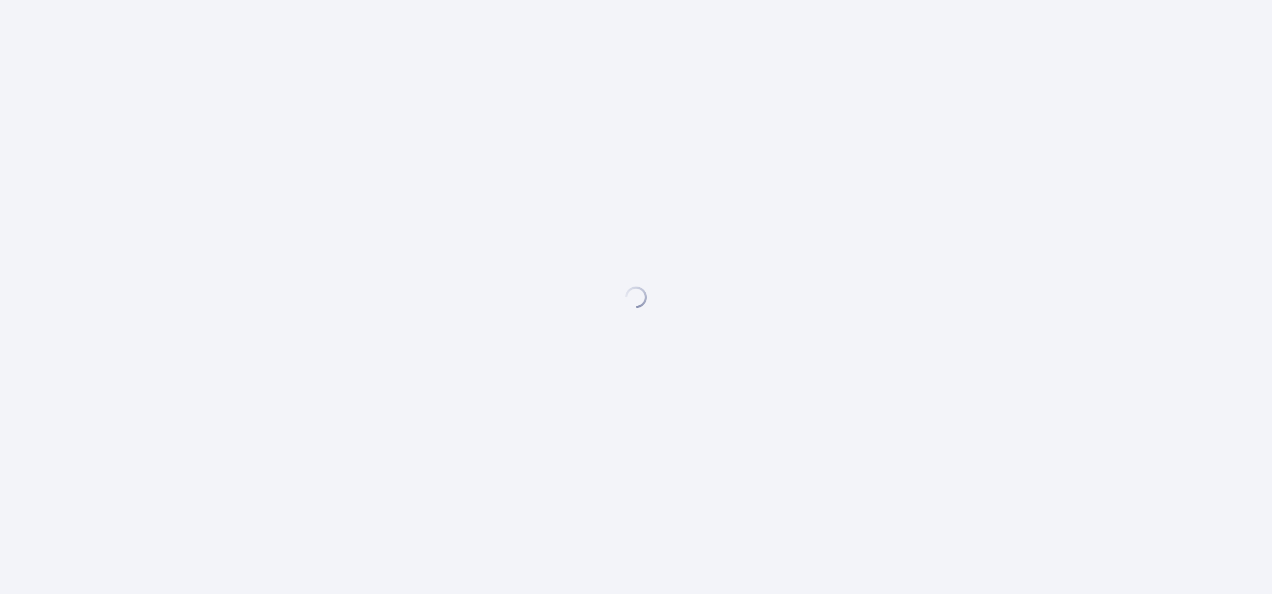 scroll, scrollTop: 0, scrollLeft: 0, axis: both 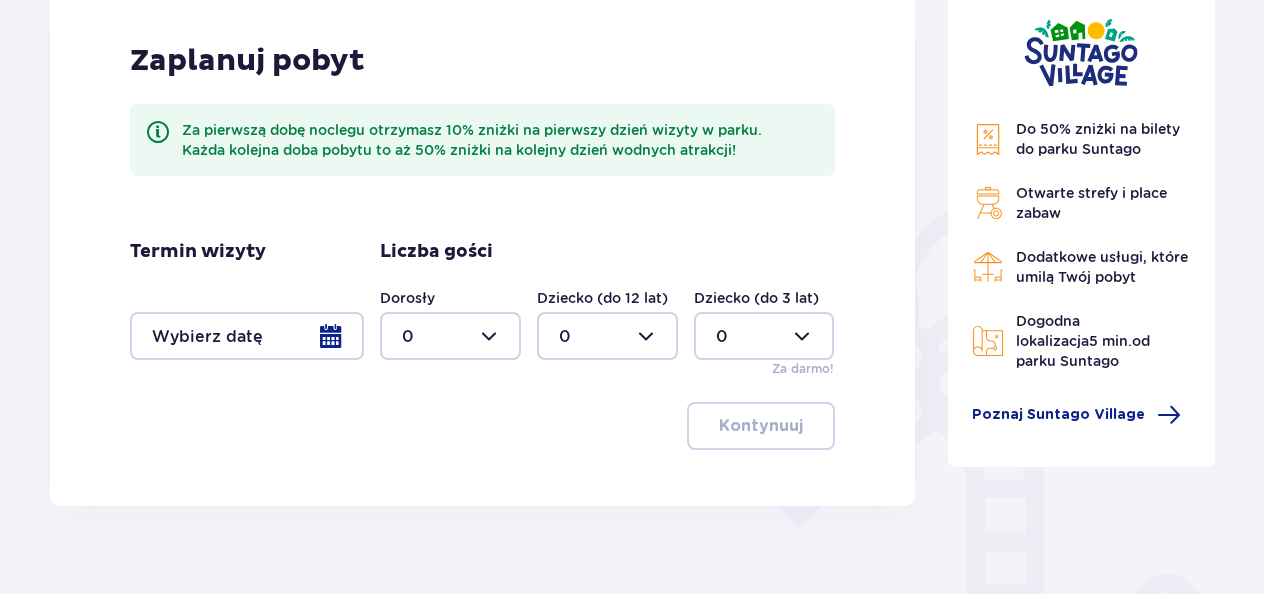 click at bounding box center (450, 336) 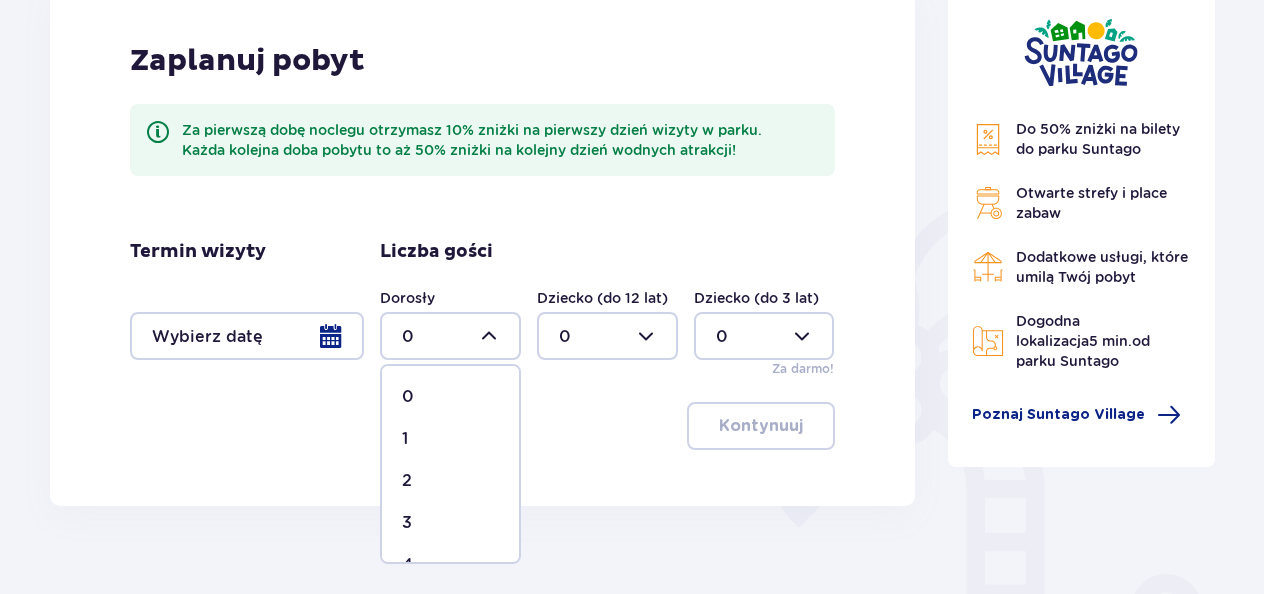 click on "2" at bounding box center [450, 481] 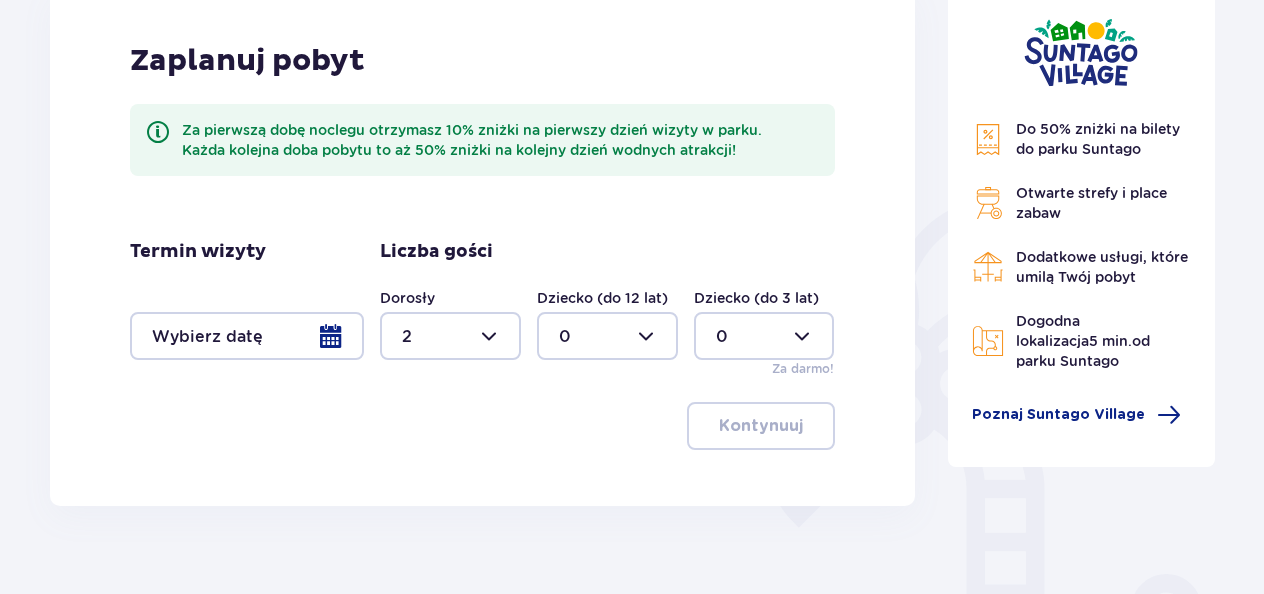 click at bounding box center [247, 336] 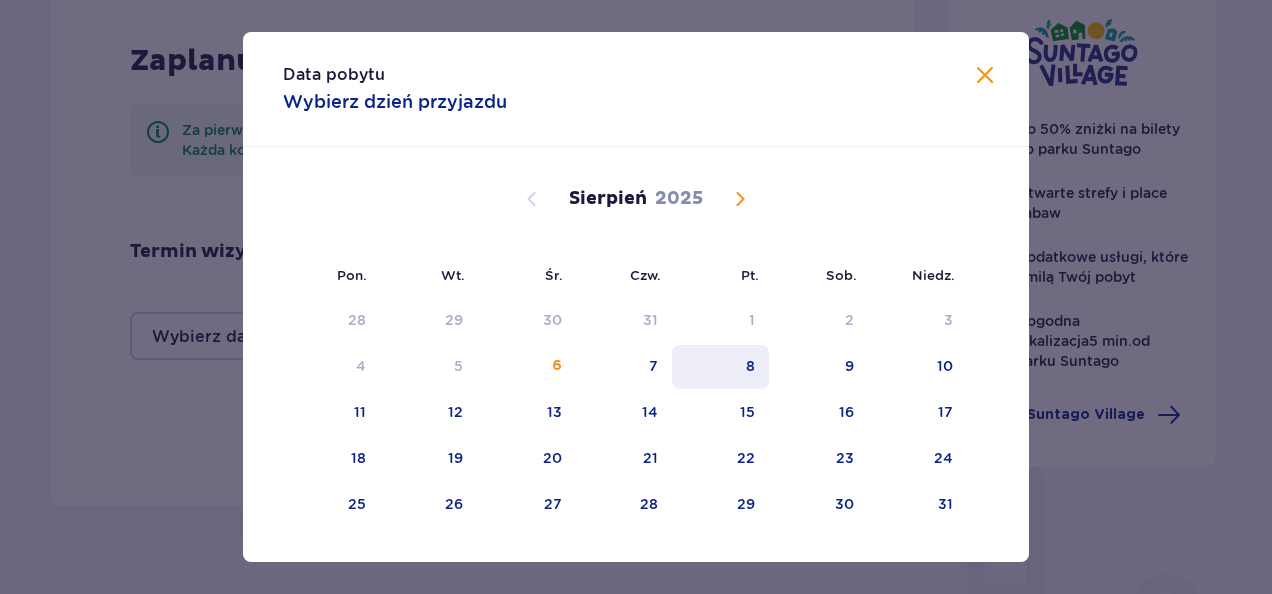 click on "8" at bounding box center [720, 367] 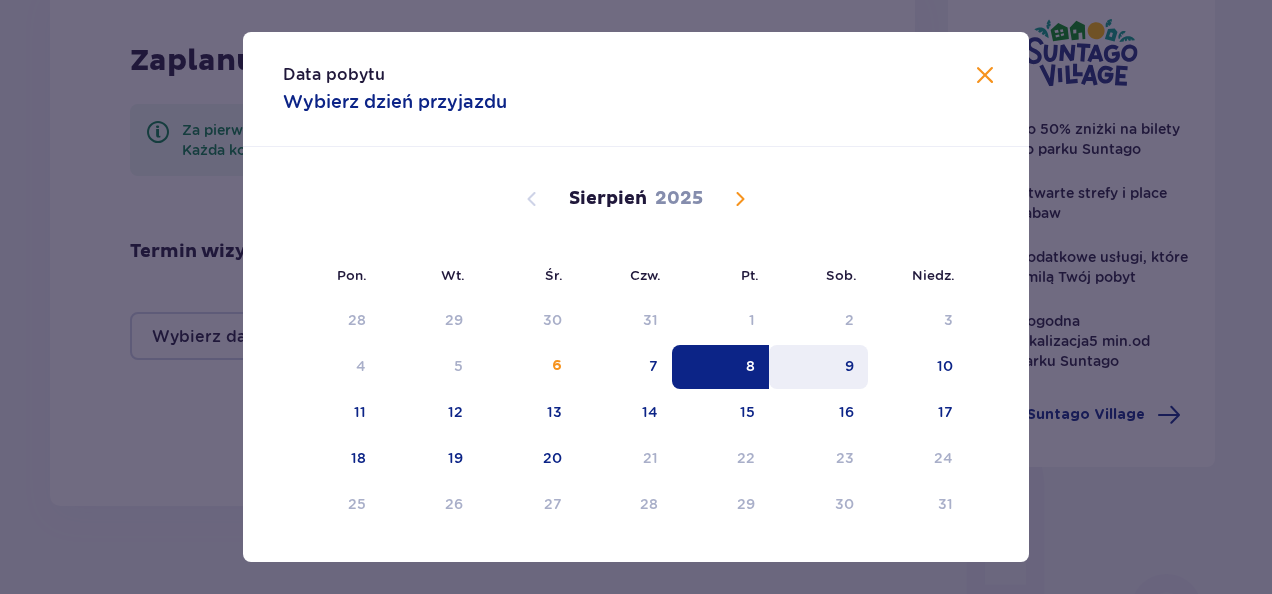 click on "9" at bounding box center (849, 366) 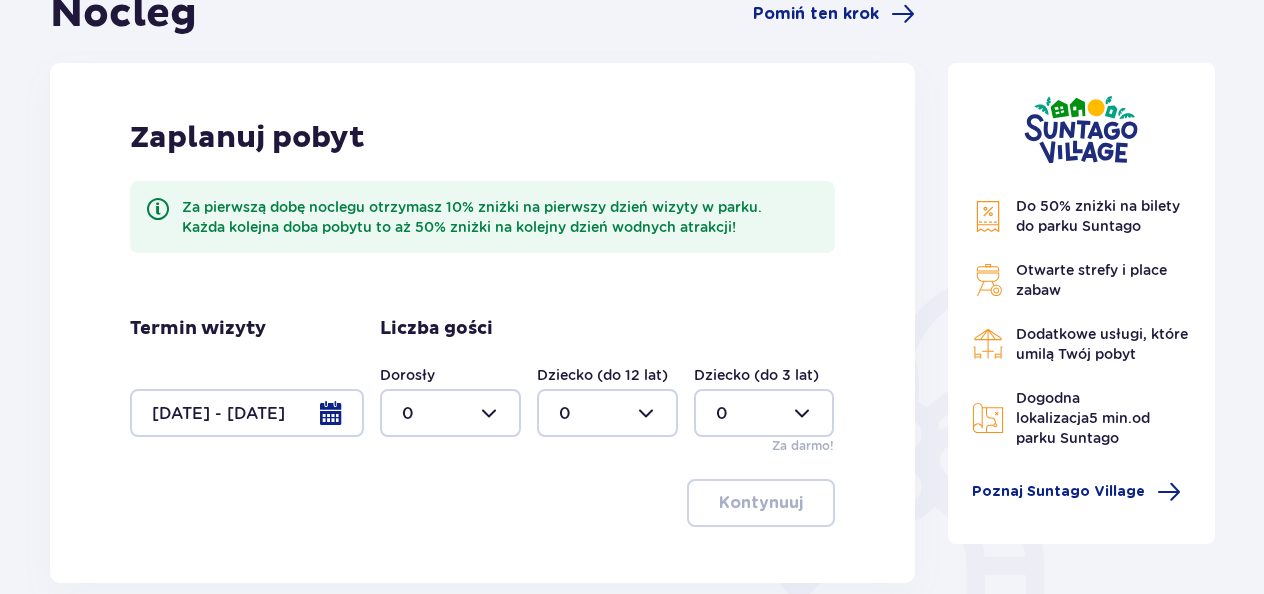 scroll, scrollTop: 500, scrollLeft: 0, axis: vertical 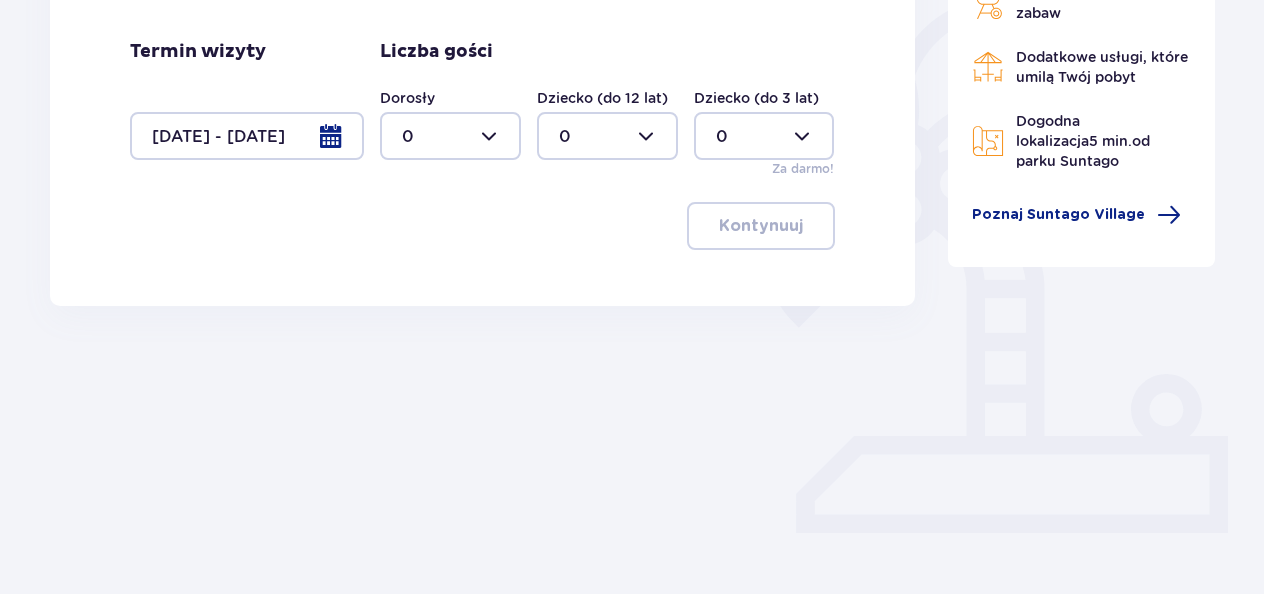 click at bounding box center [450, 136] 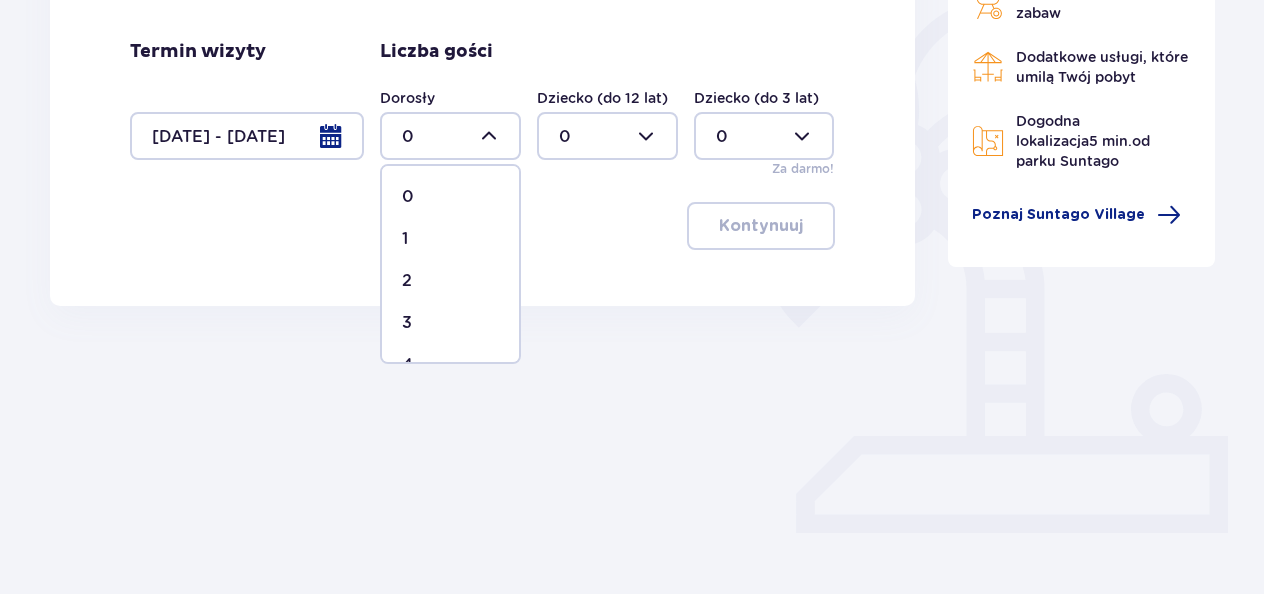 click on "2" at bounding box center (450, 281) 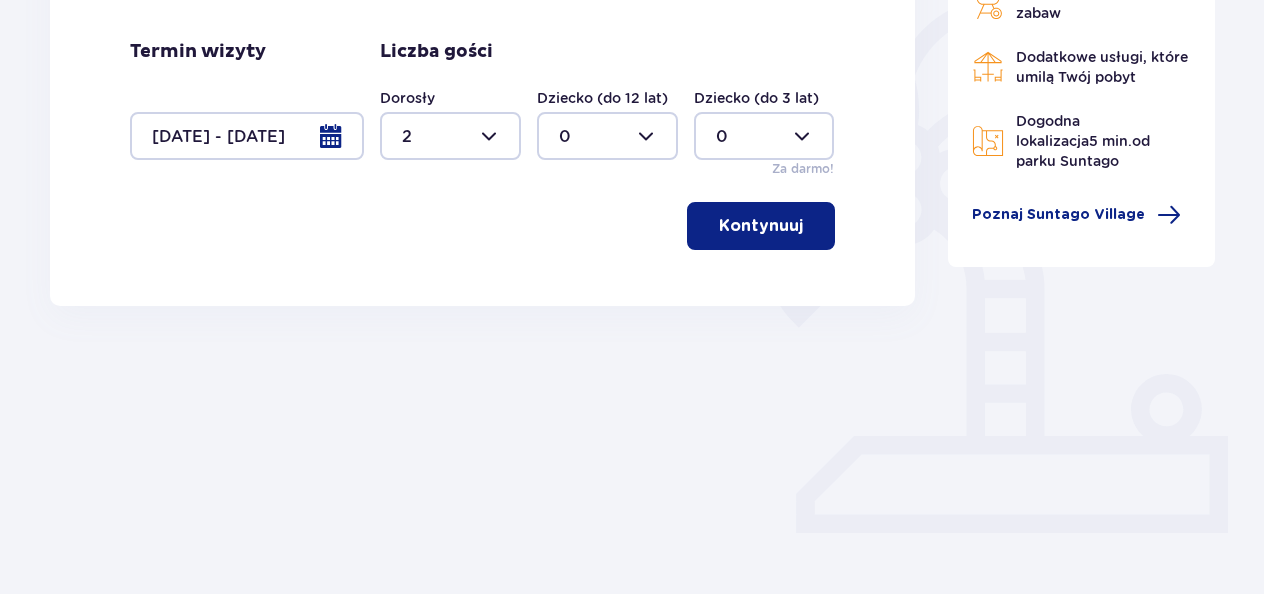 click on "Kontynuuj" at bounding box center (761, 226) 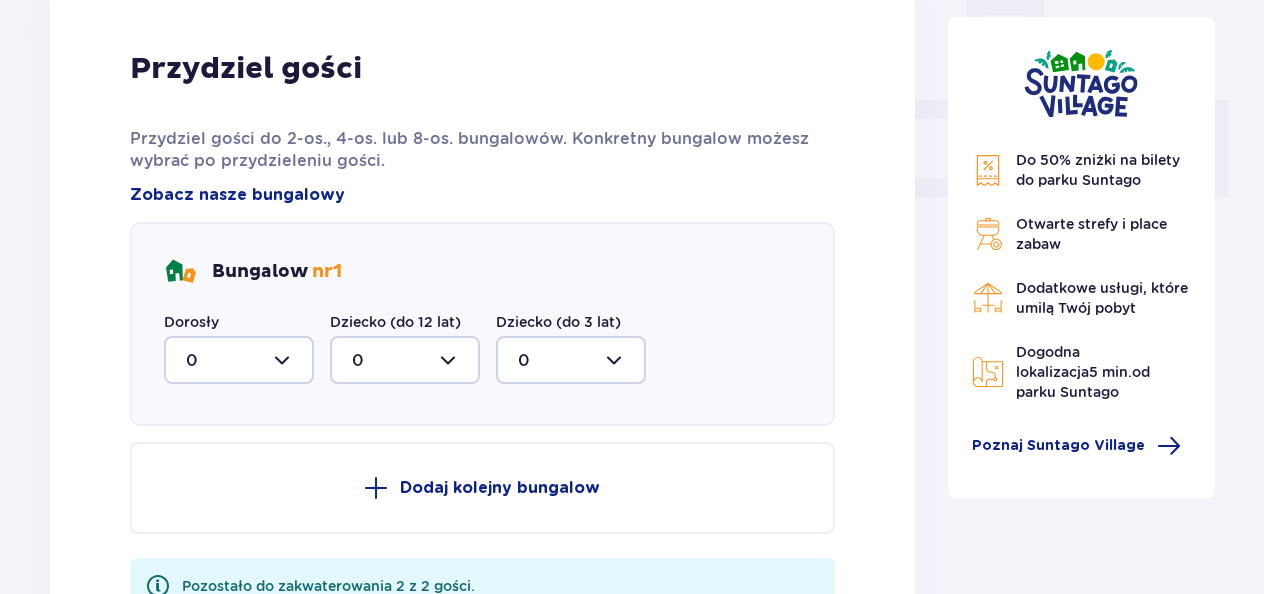 scroll, scrollTop: 804, scrollLeft: 0, axis: vertical 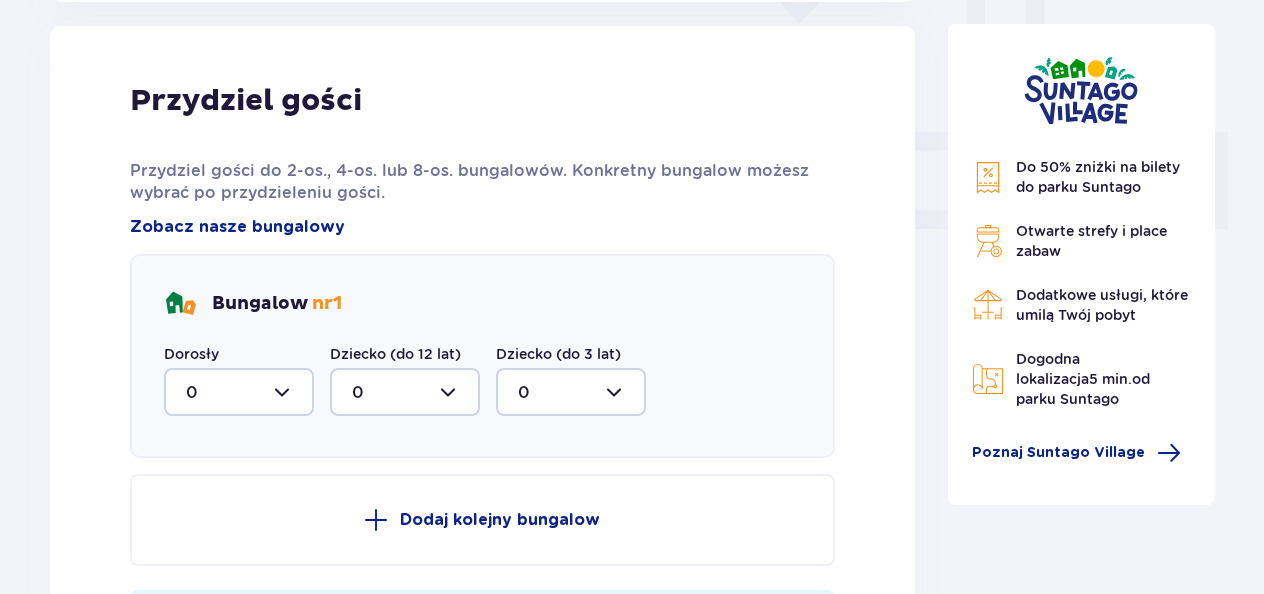 click at bounding box center (239, 392) 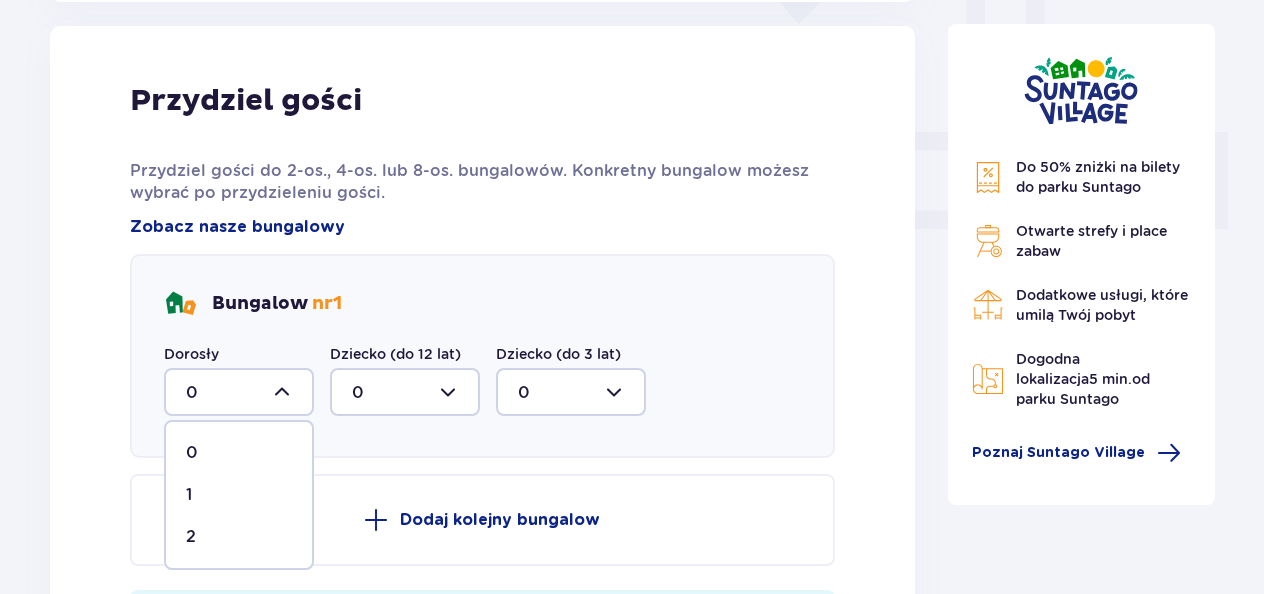 click on "2" at bounding box center (239, 537) 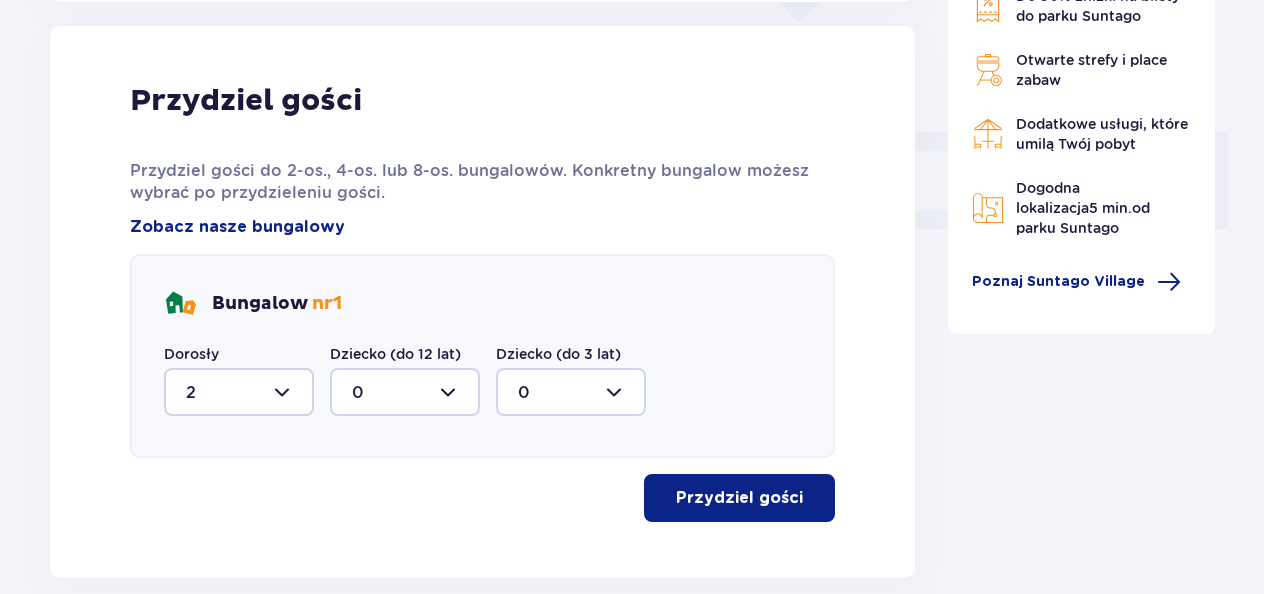 click on "Przydziel gości" at bounding box center [739, 498] 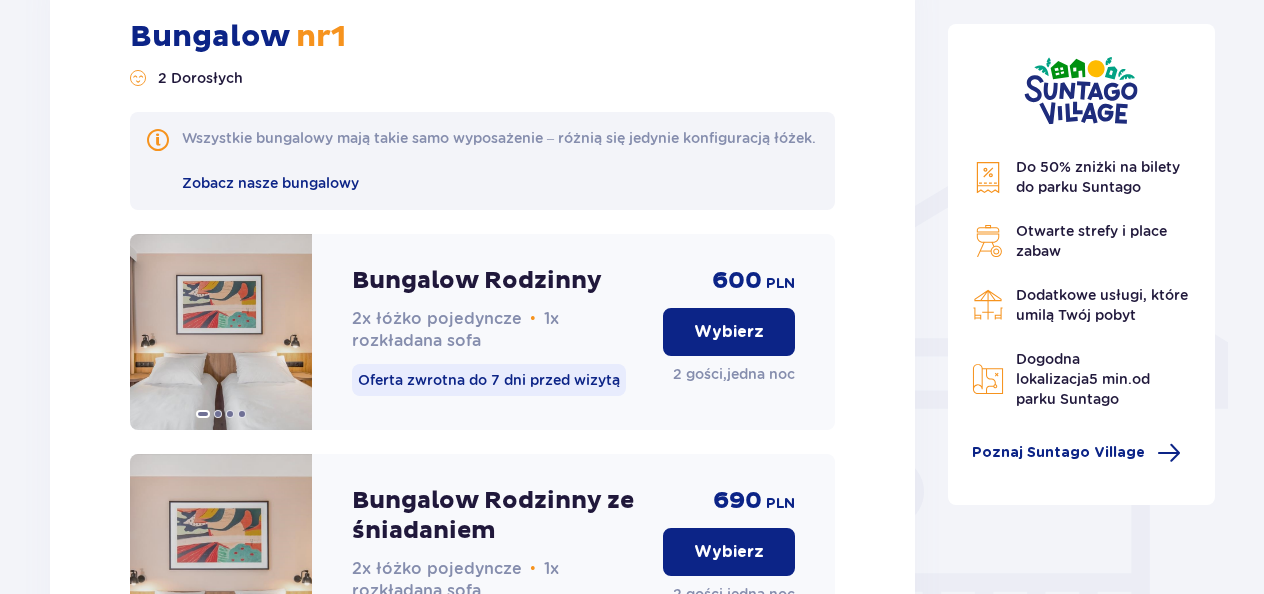 scroll, scrollTop: 1368, scrollLeft: 0, axis: vertical 